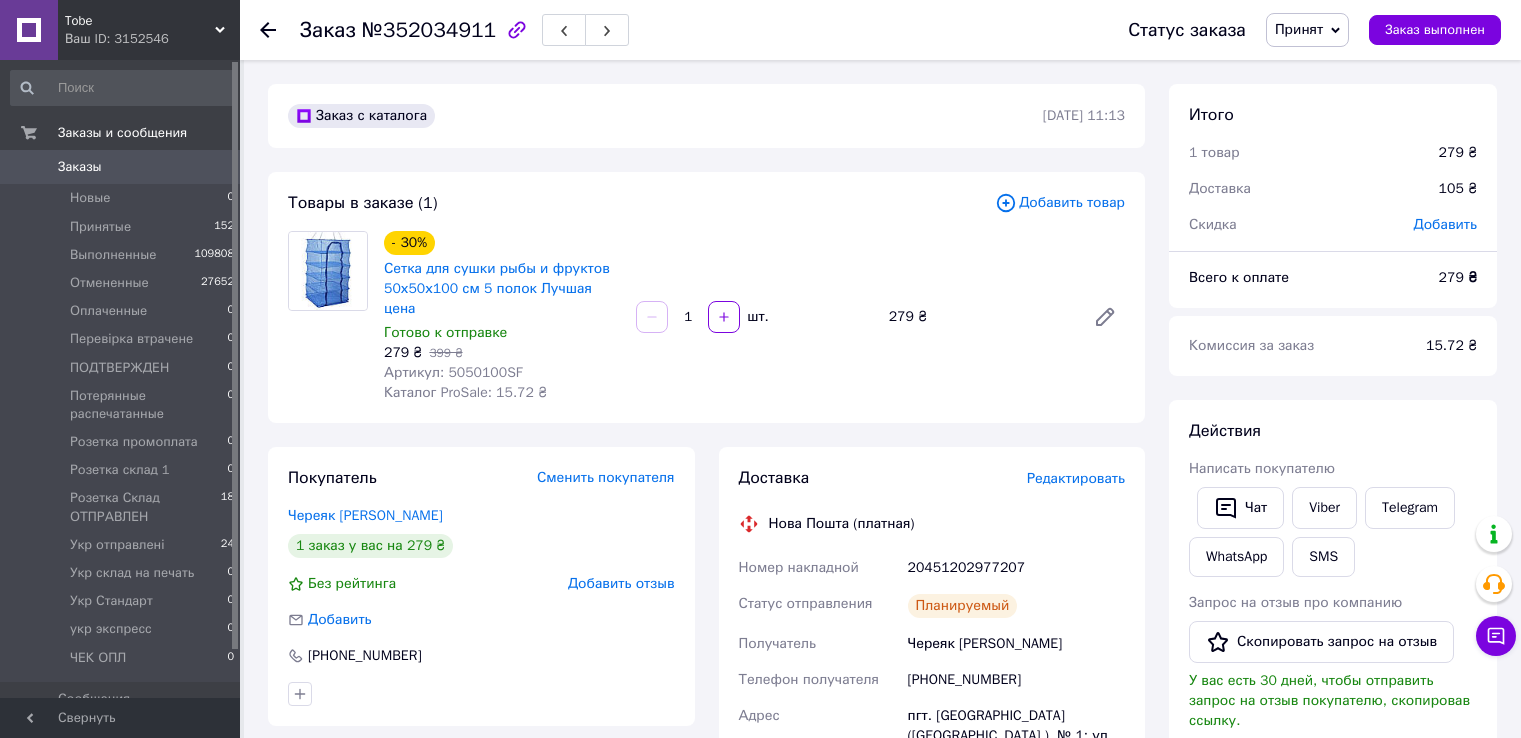scroll, scrollTop: 0, scrollLeft: 0, axis: both 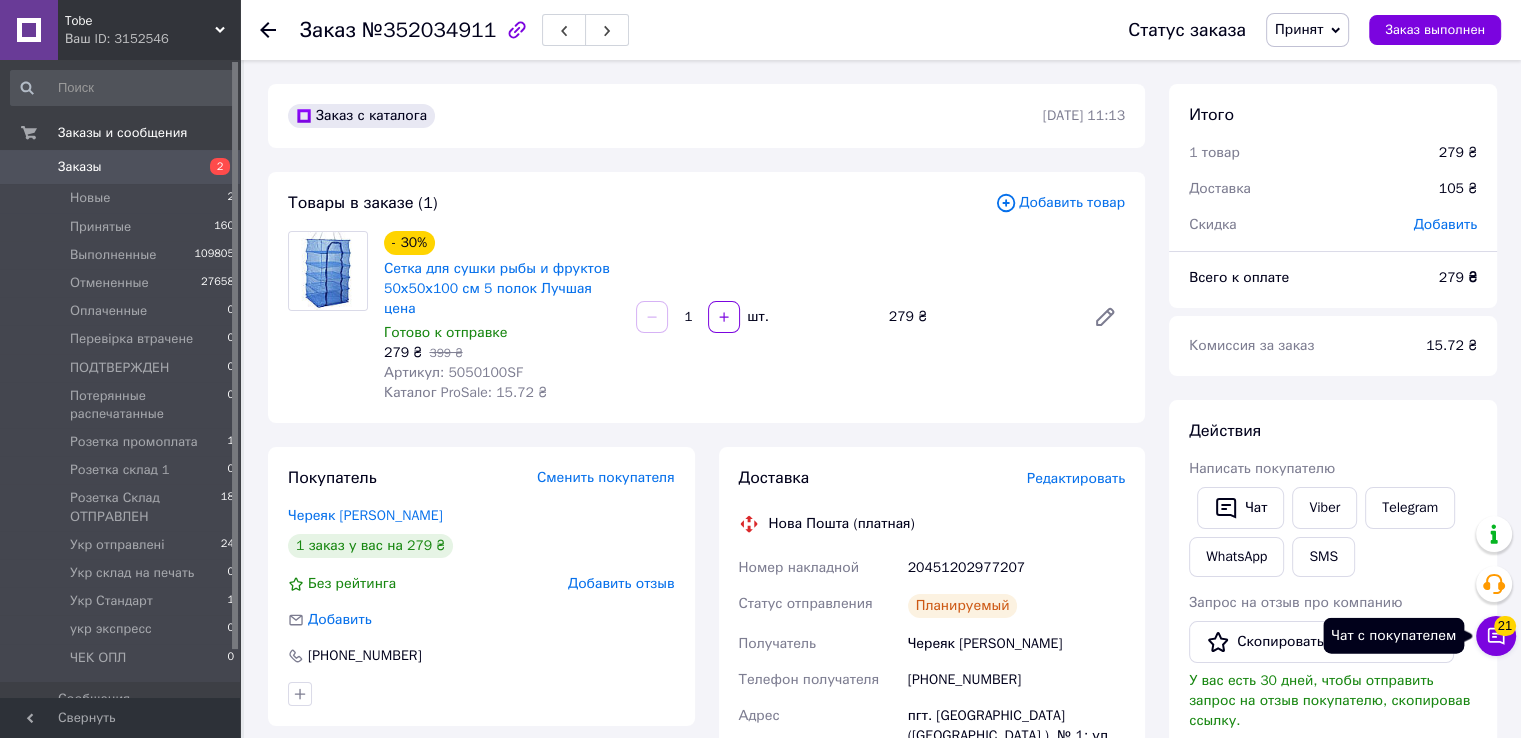 click on "21" at bounding box center [1505, 626] 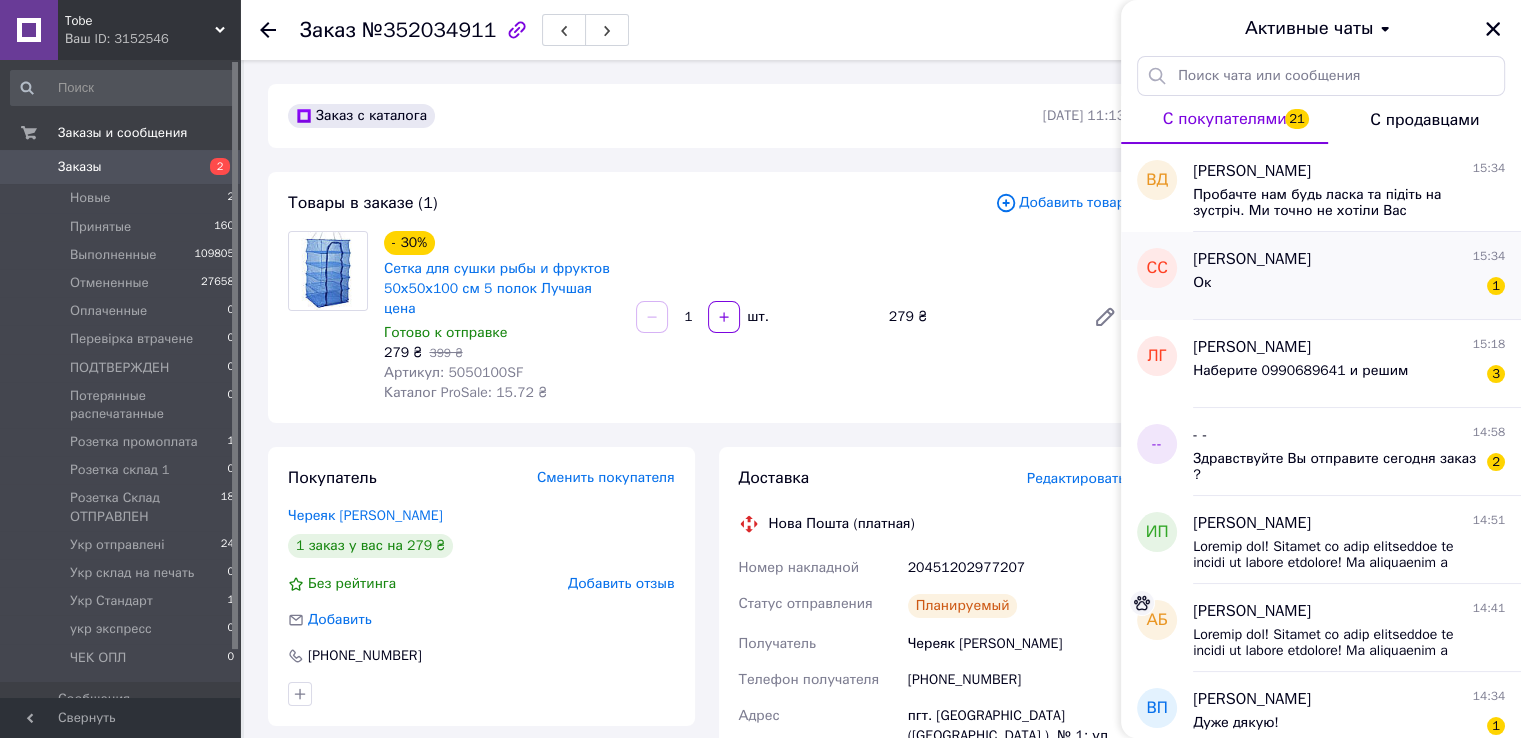 click on "[PERSON_NAME] 15:34 Ок 1" at bounding box center [1357, 276] 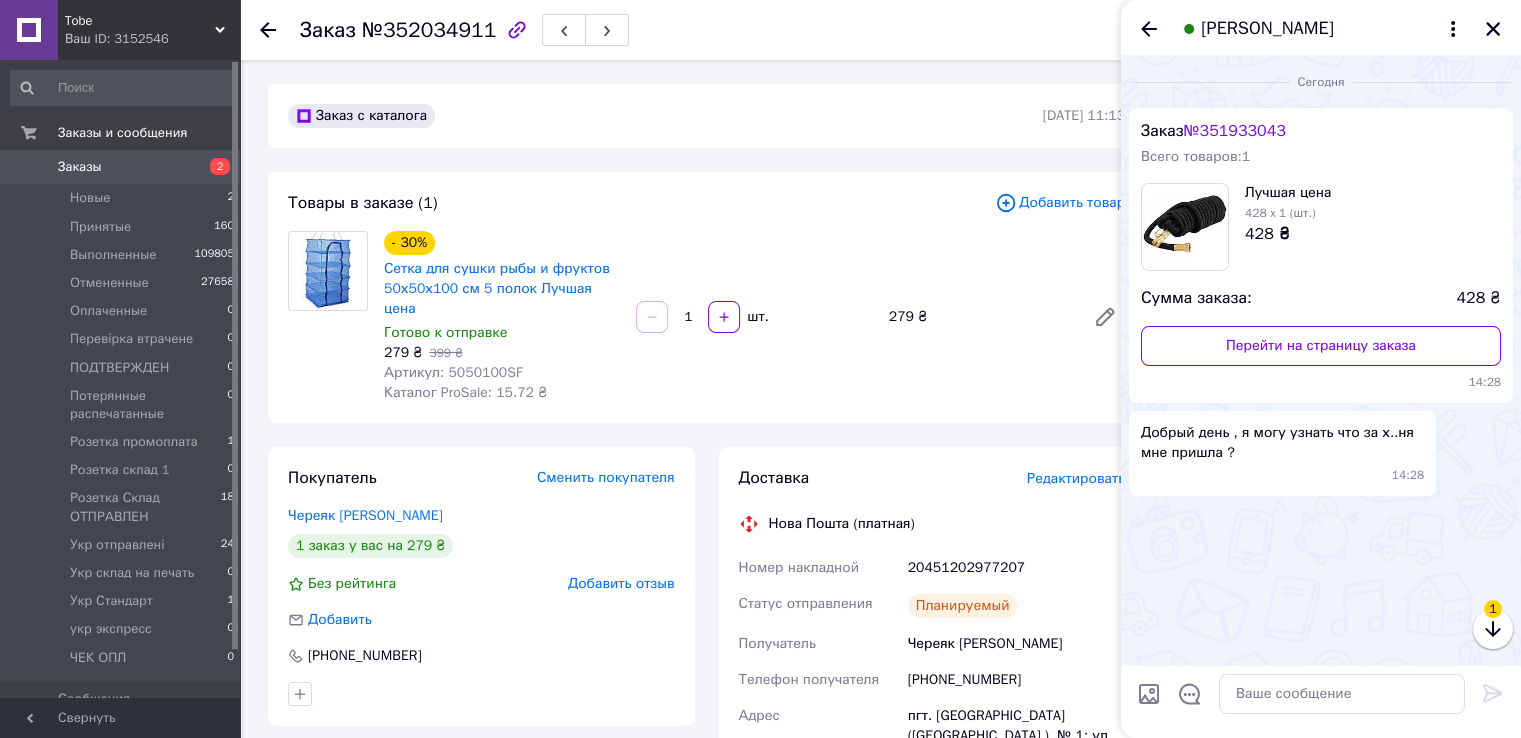 scroll, scrollTop: 981, scrollLeft: 0, axis: vertical 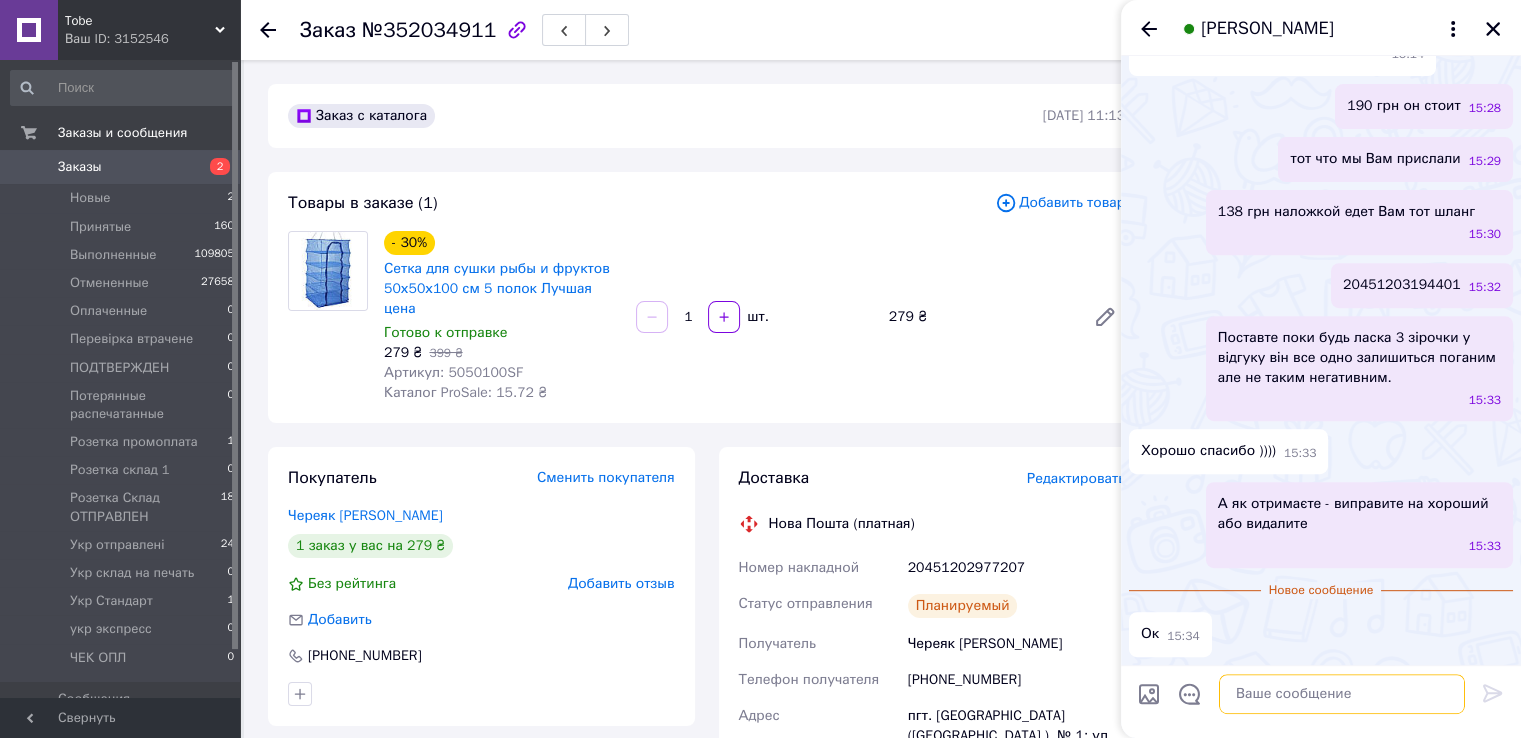 click at bounding box center (1342, 694) 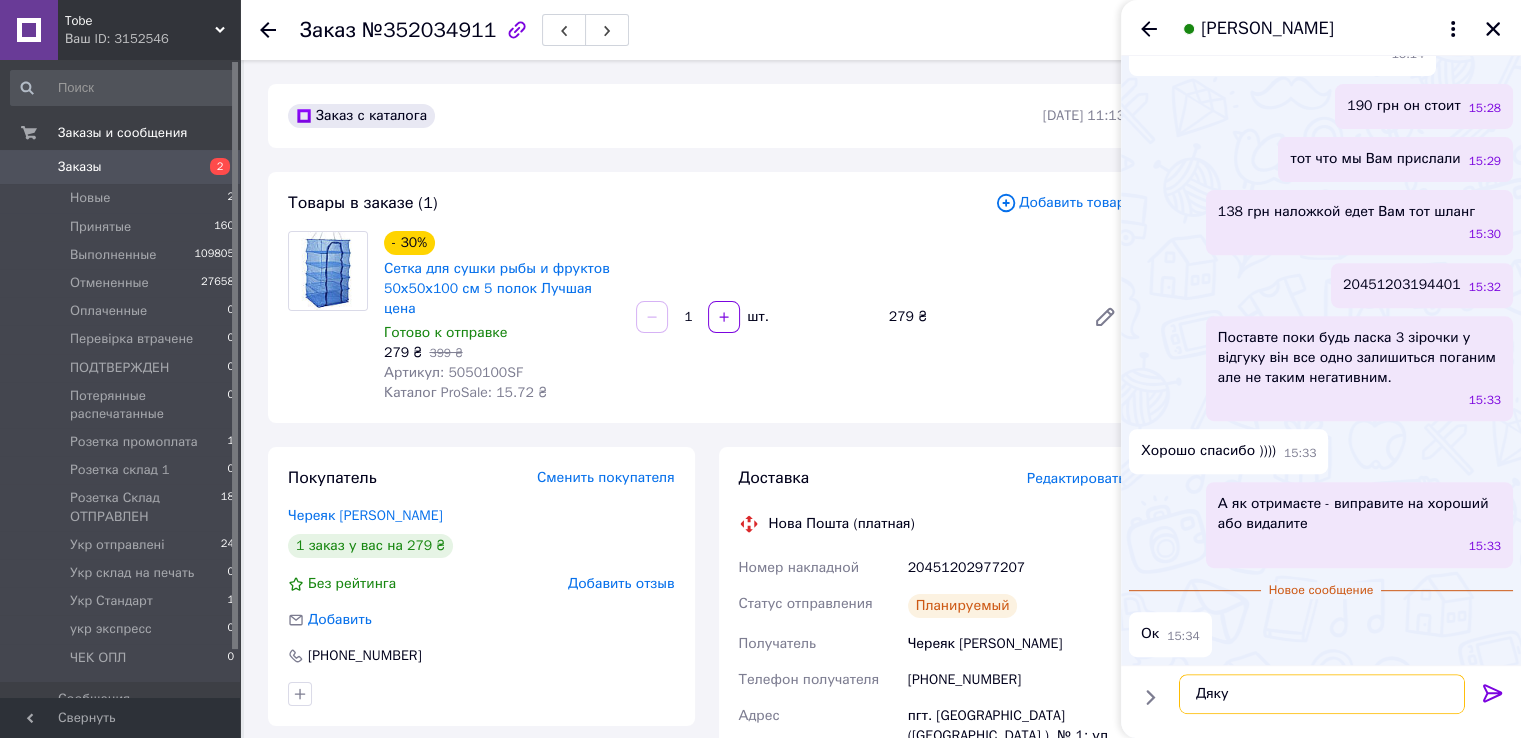 type on "Дякую" 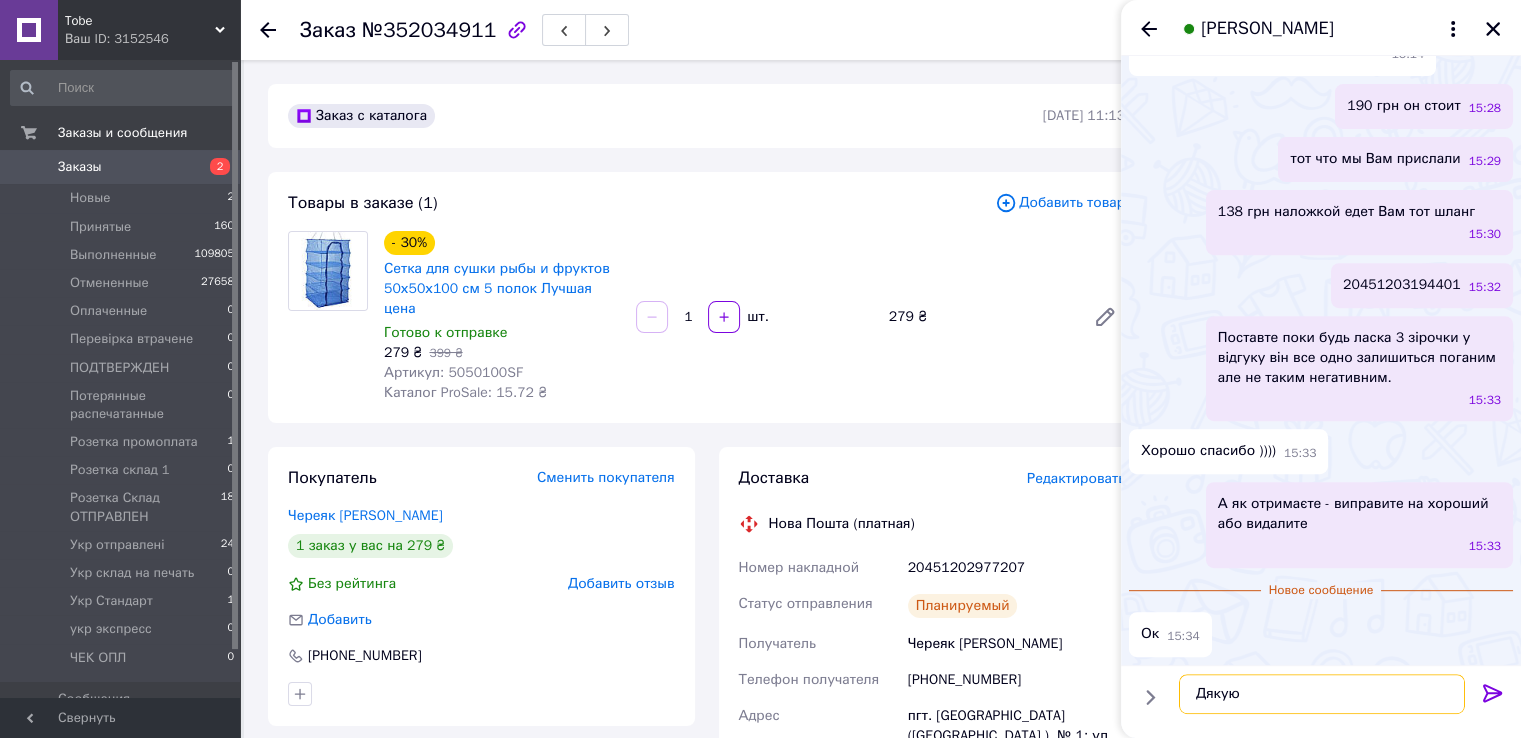 type 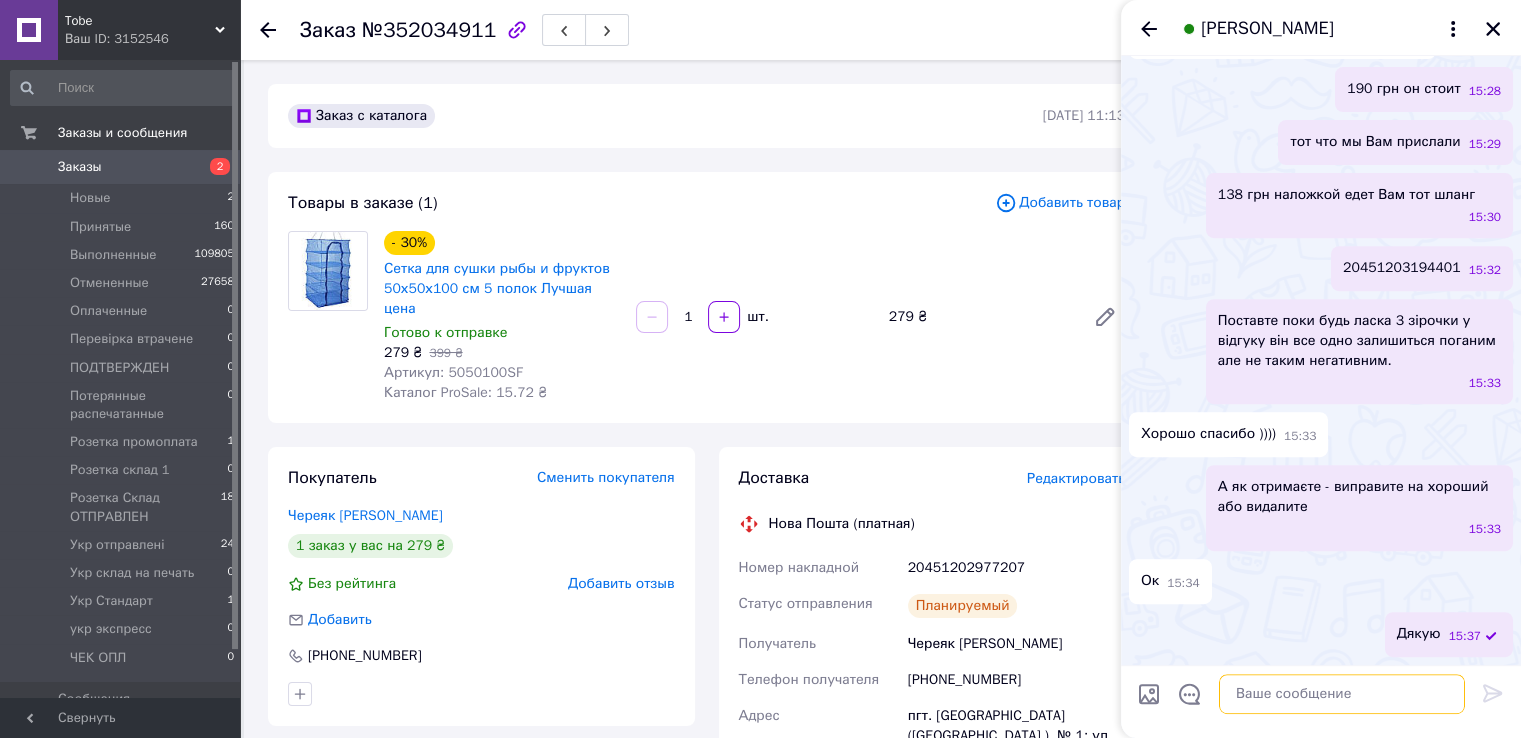 scroll, scrollTop: 998, scrollLeft: 0, axis: vertical 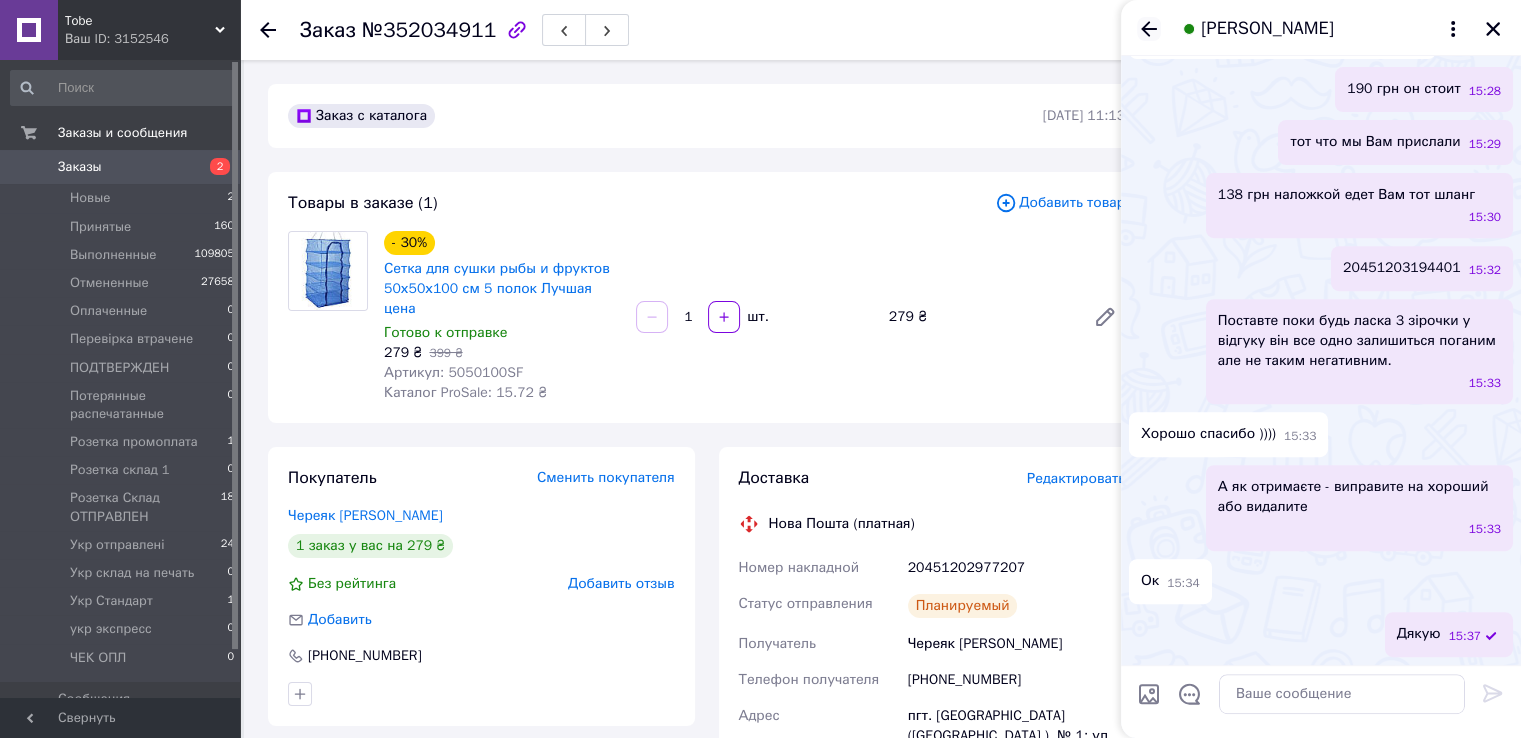 click 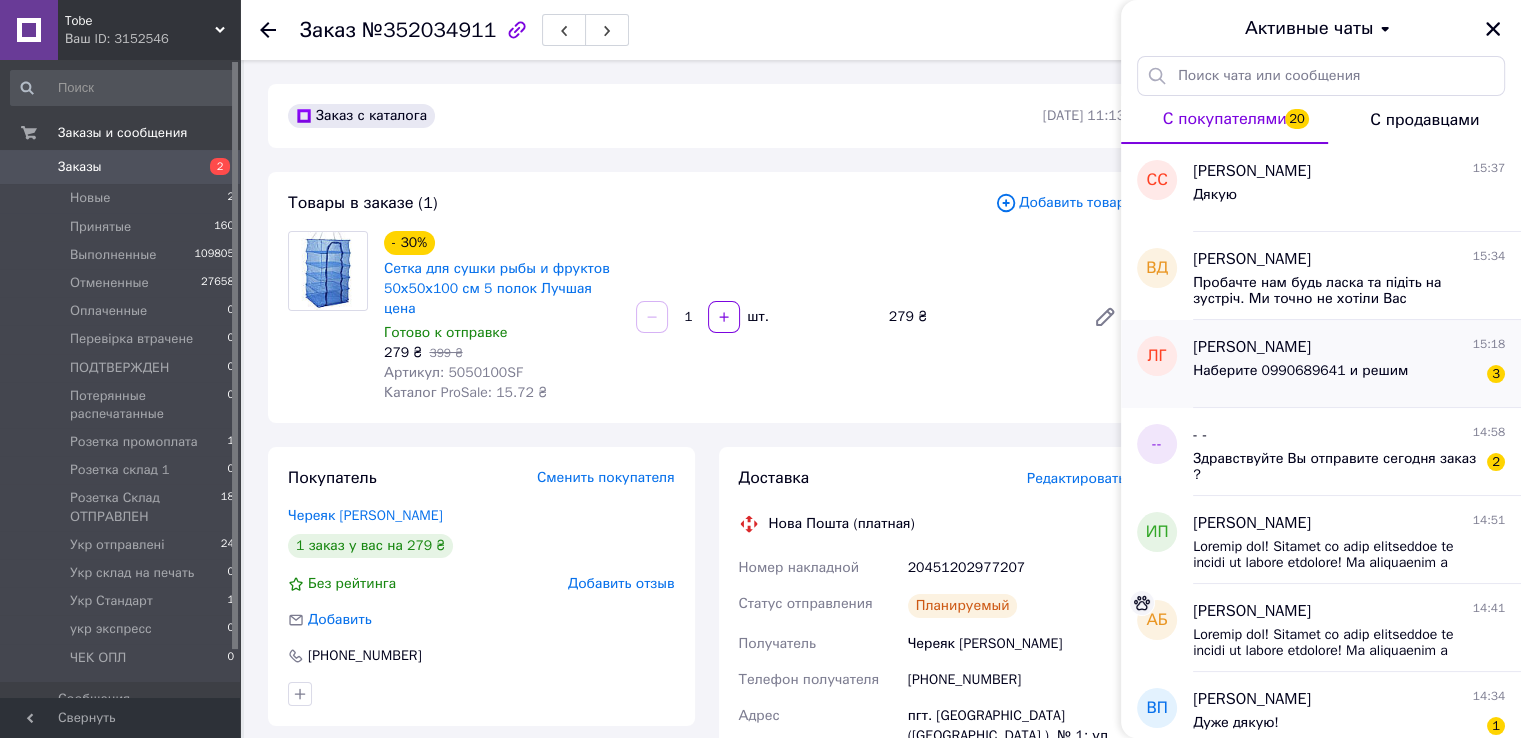 click on "Наберите 0990689641 и решим" at bounding box center (1300, 377) 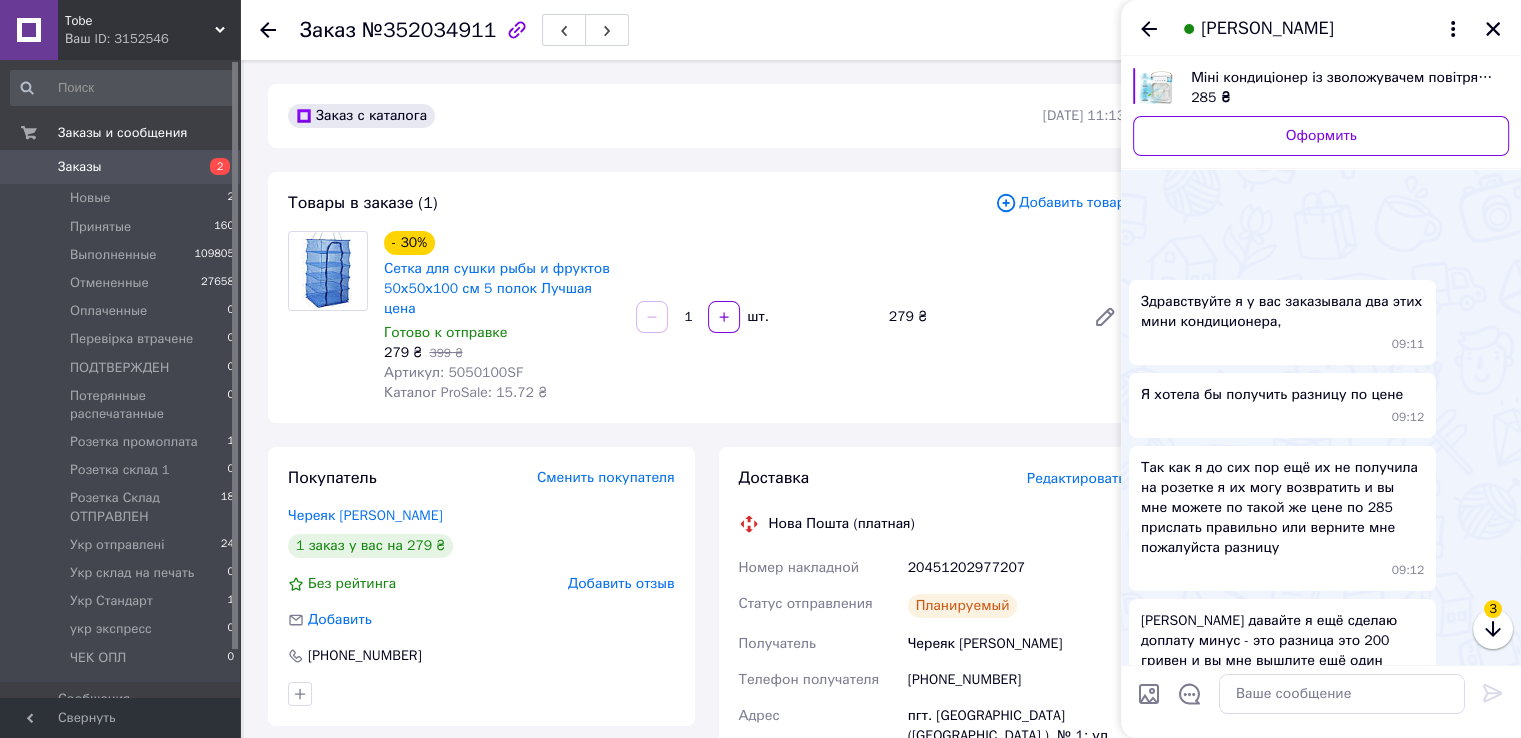 scroll, scrollTop: 518, scrollLeft: 0, axis: vertical 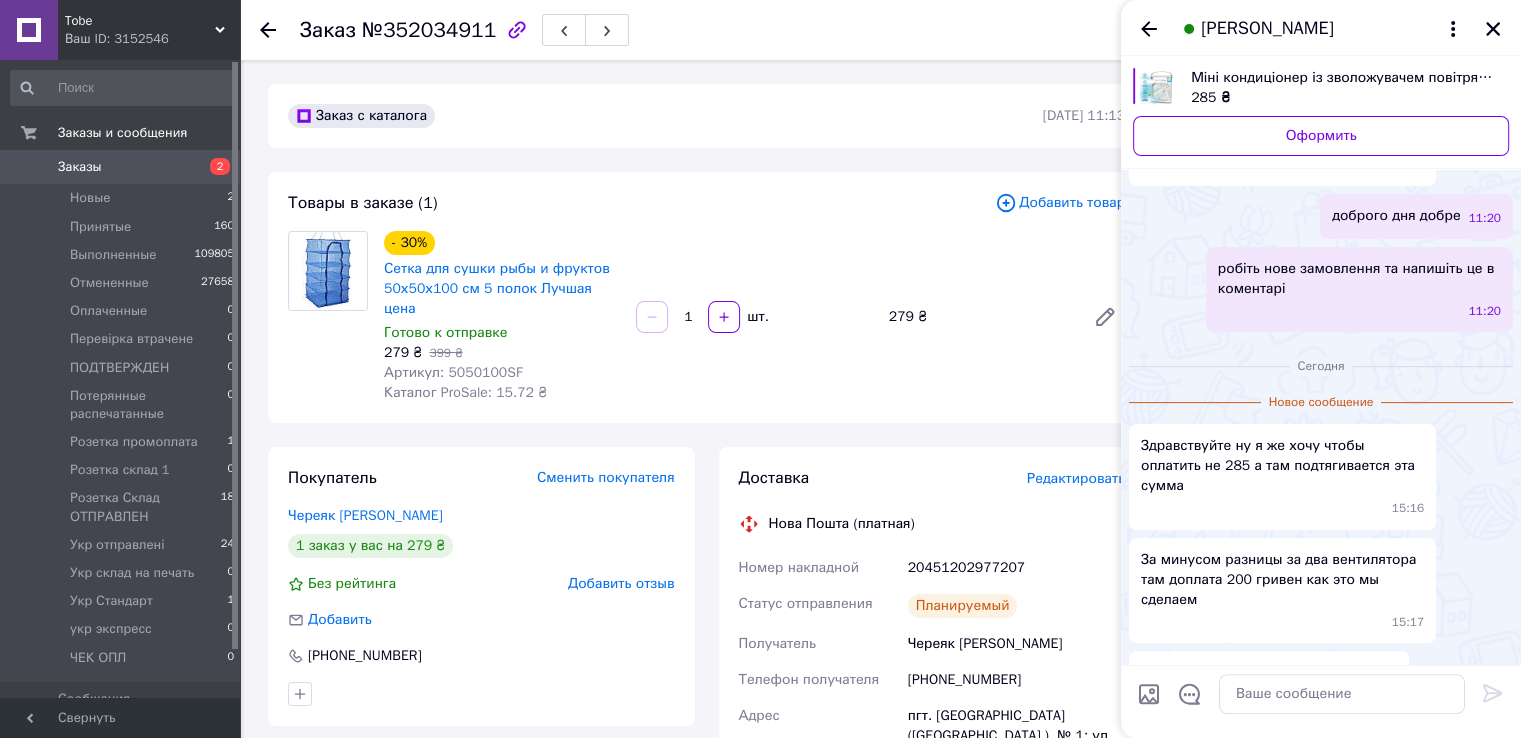 click on "Наберите 0990689641 и решим" at bounding box center (1248, 673) 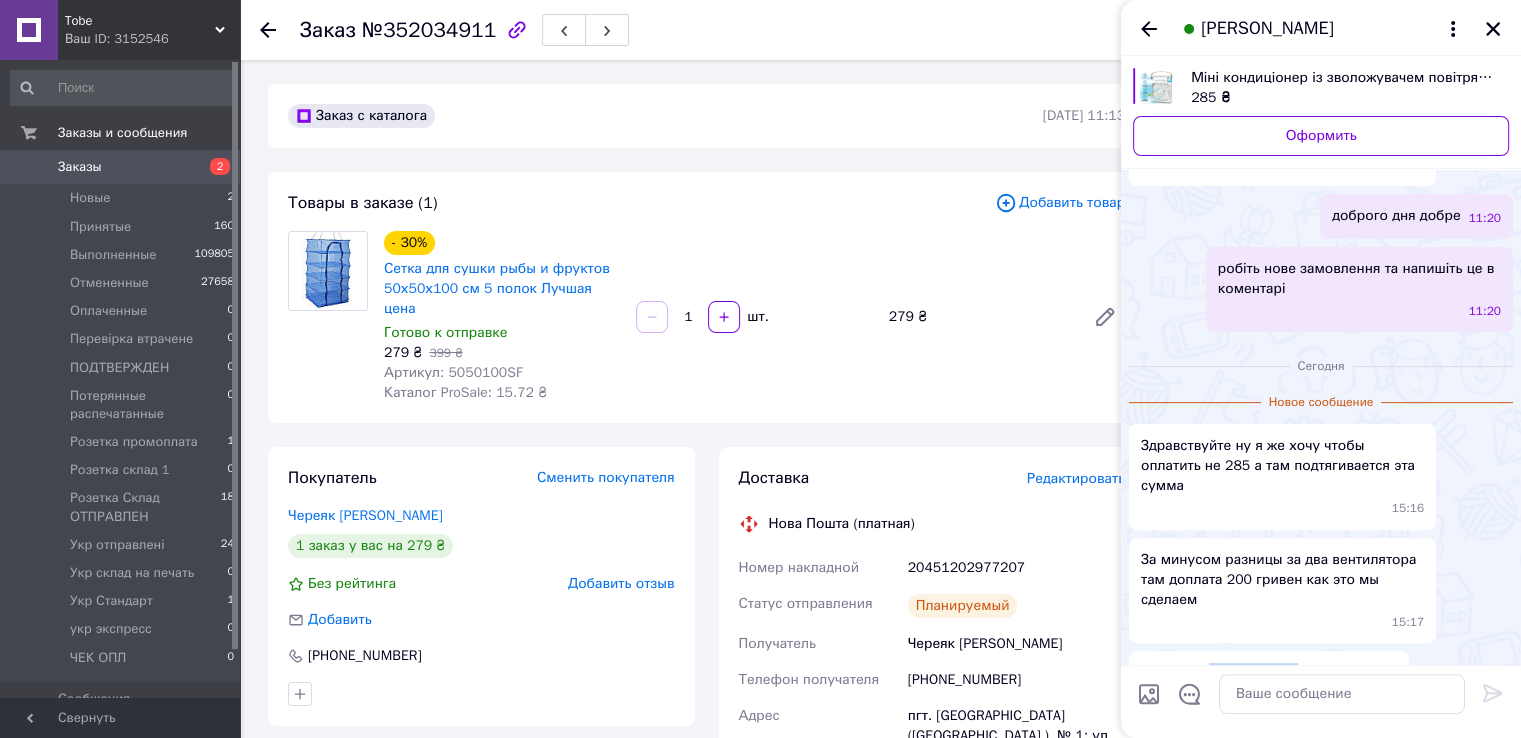 click on "Наберите 0990689641 и решим" at bounding box center (1248, 673) 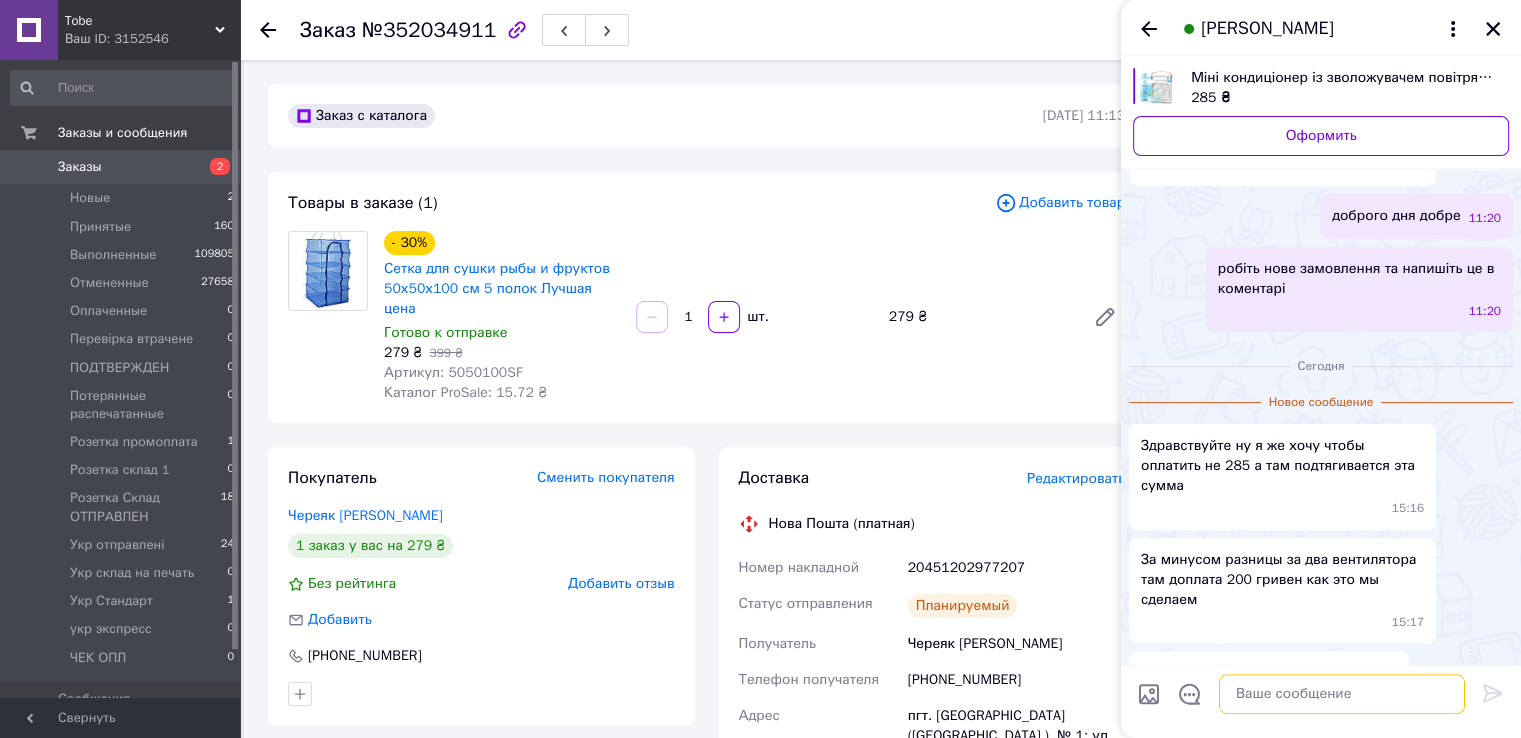 click at bounding box center [1342, 694] 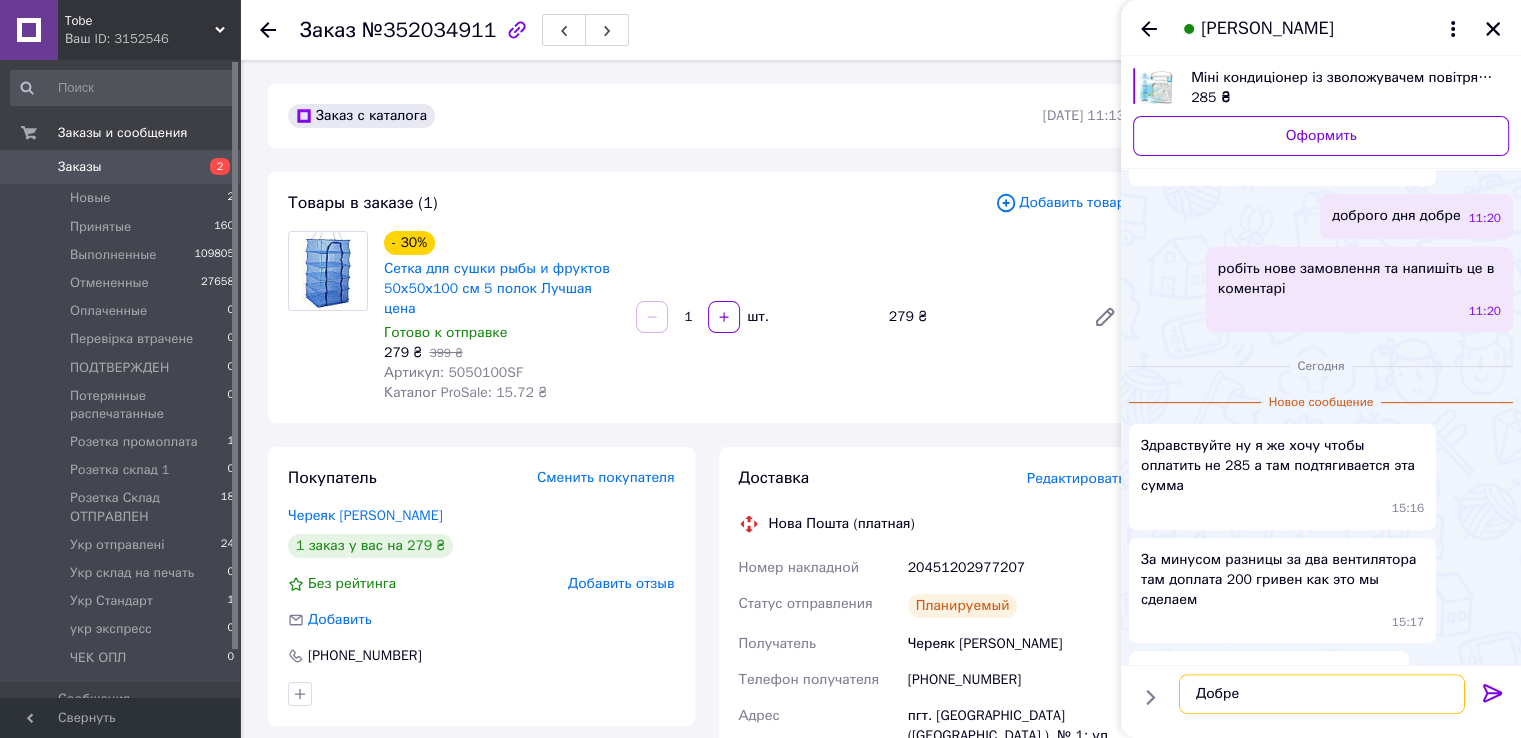 type on "Добре." 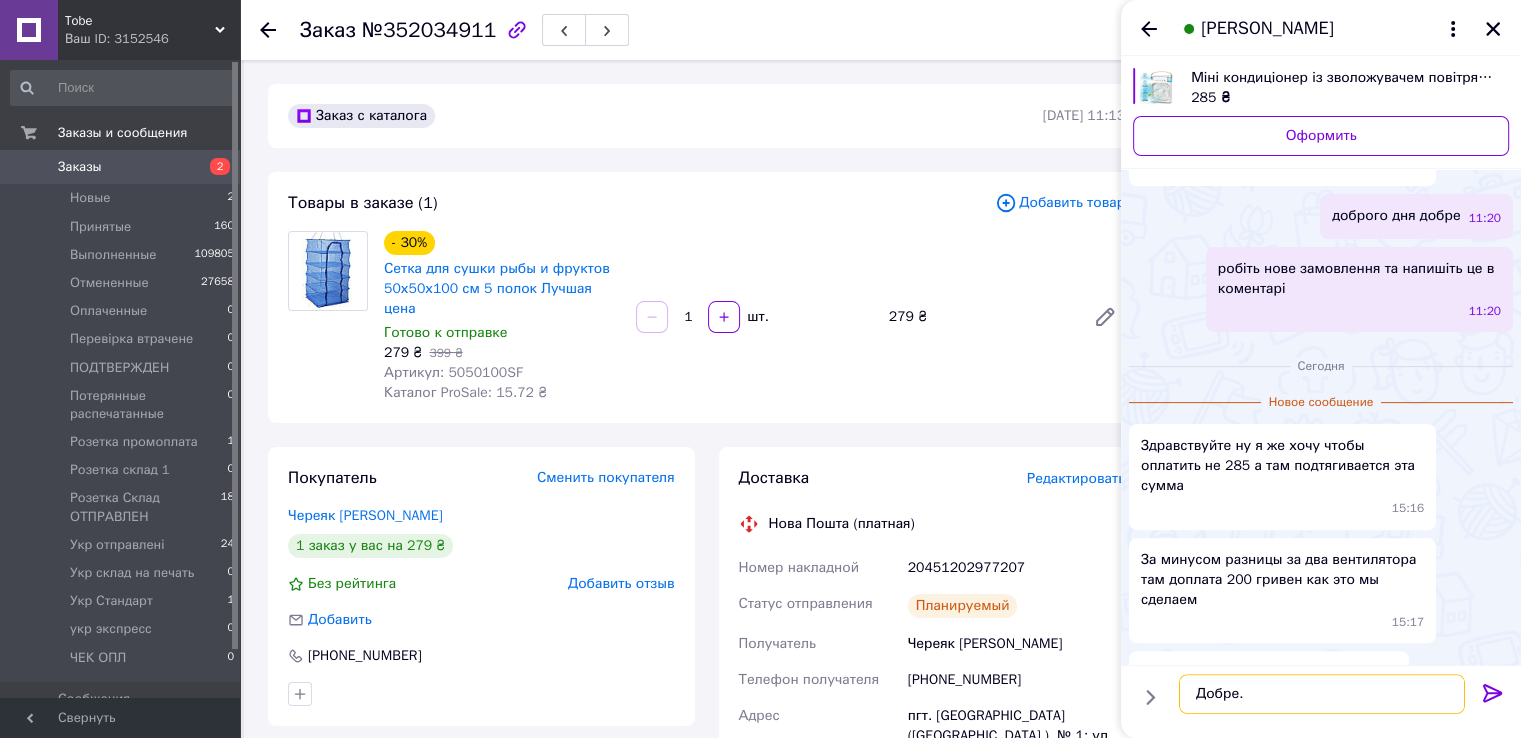 type 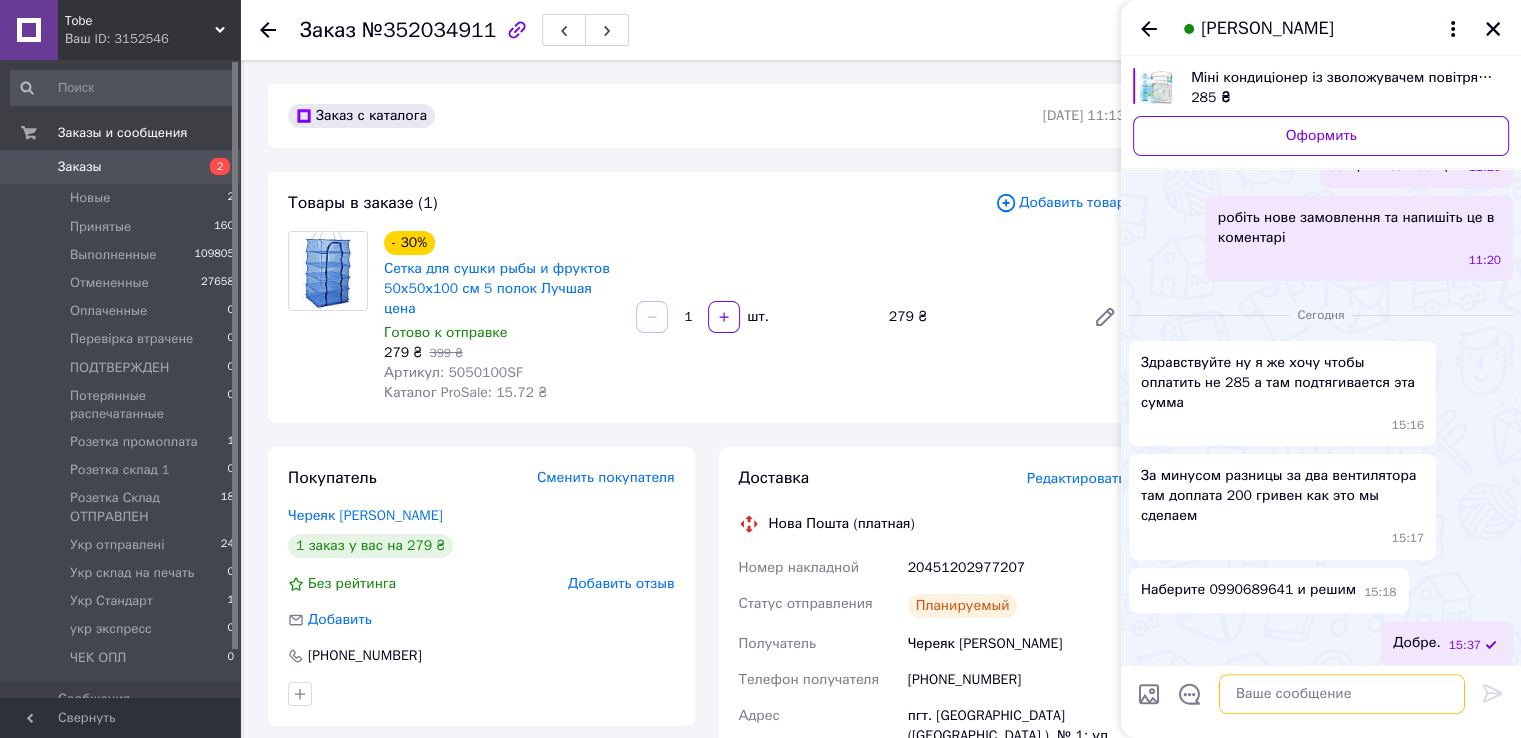 scroll, scrollTop: 488, scrollLeft: 0, axis: vertical 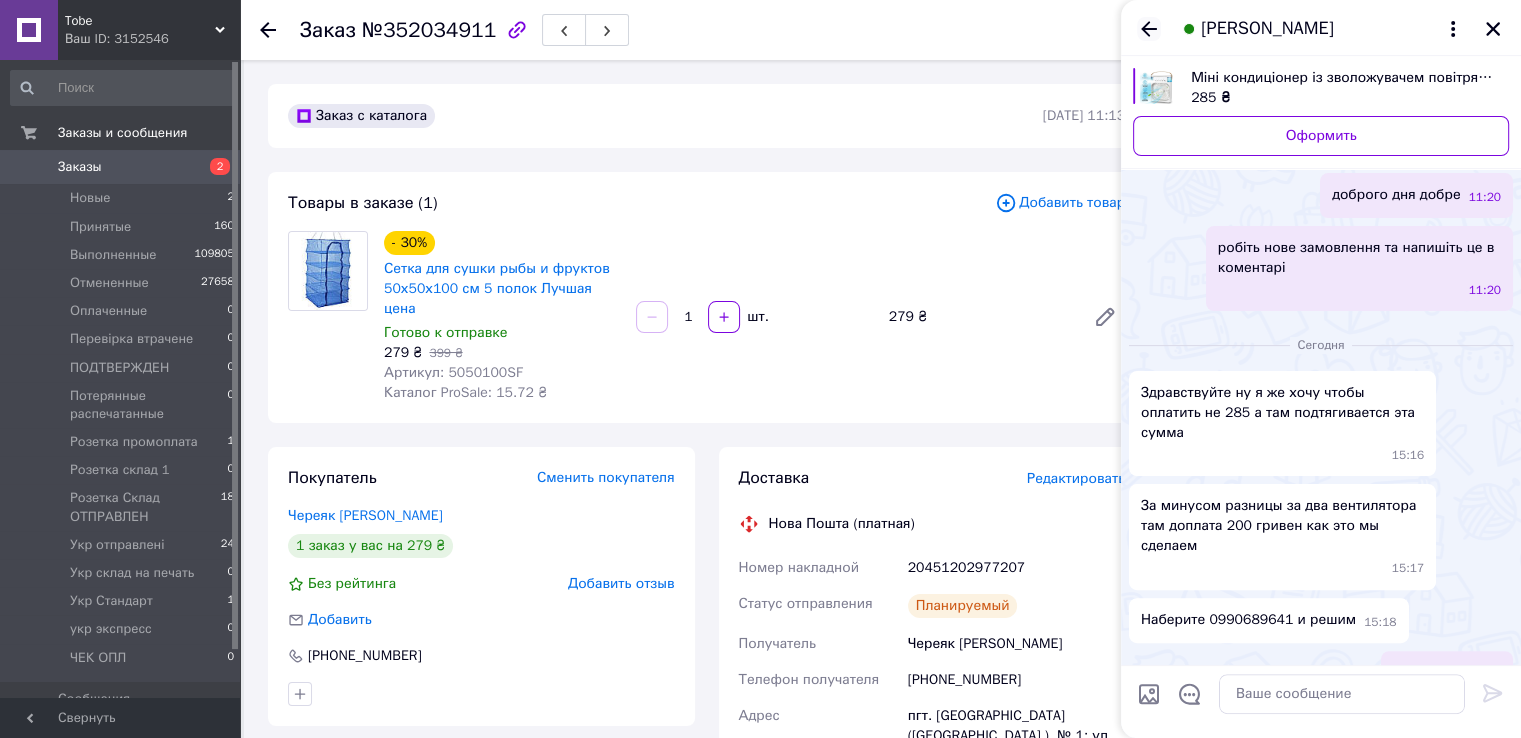 click 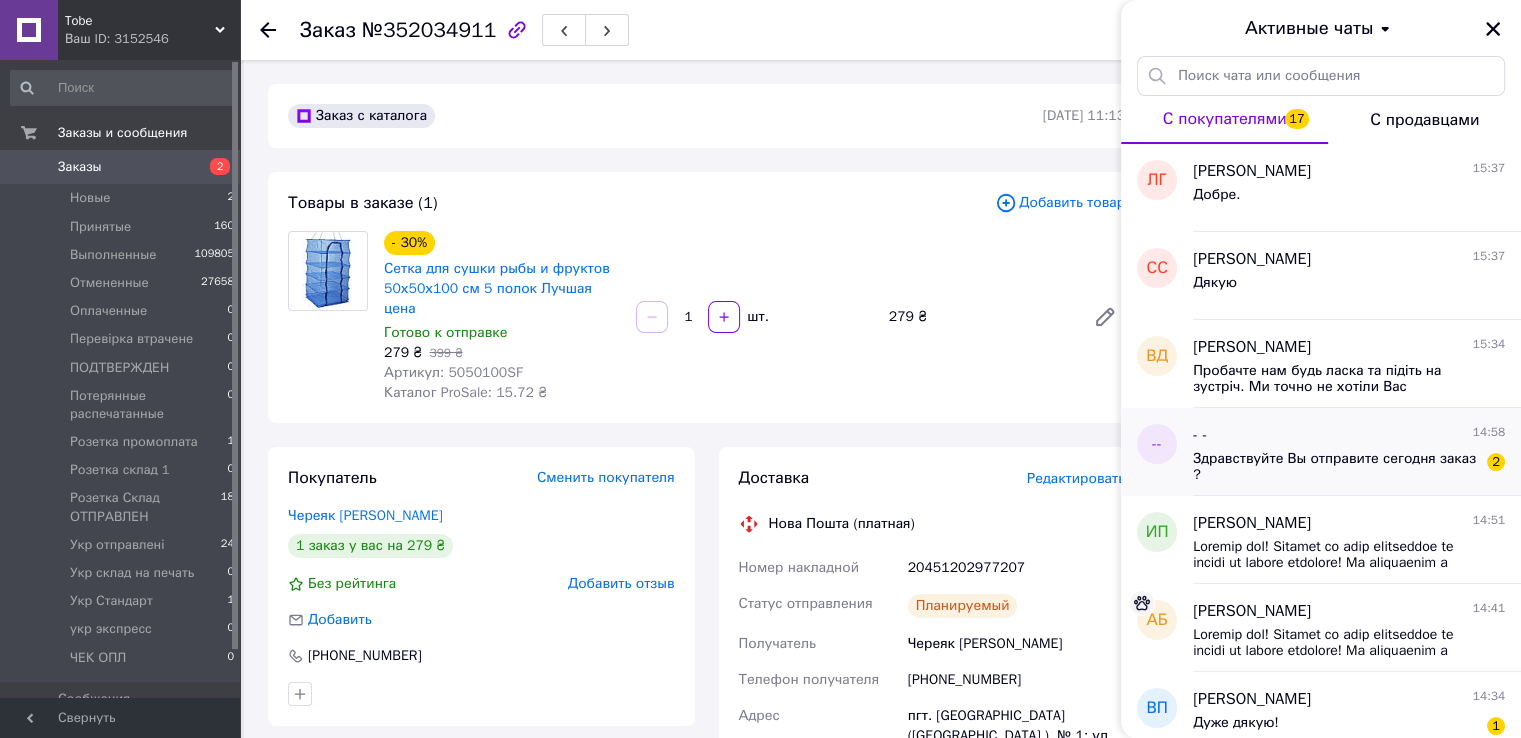 click on "Здравствуйте
Вы отправите сегодня заказ ?" at bounding box center [1335, 467] 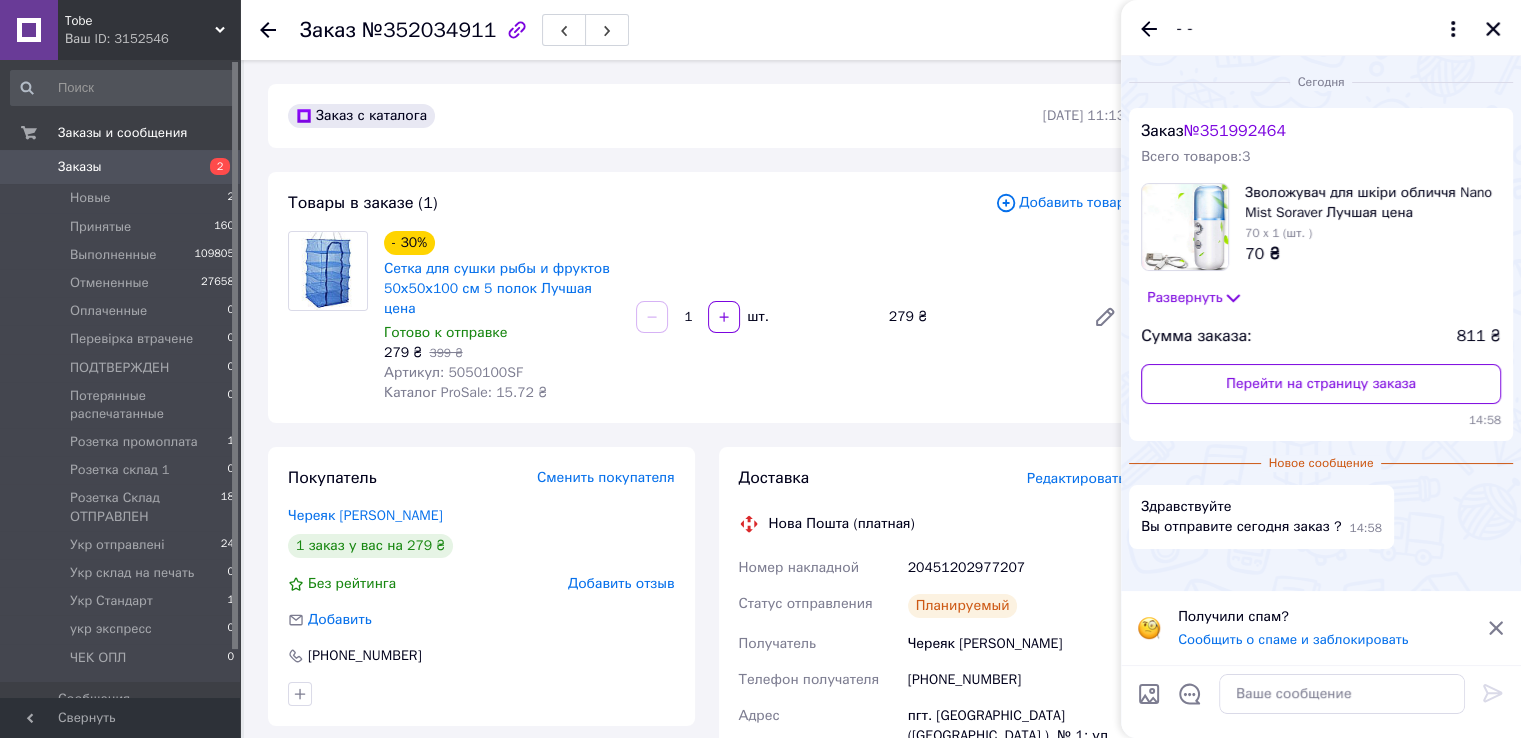 click on "№ 351992464" at bounding box center [1235, 131] 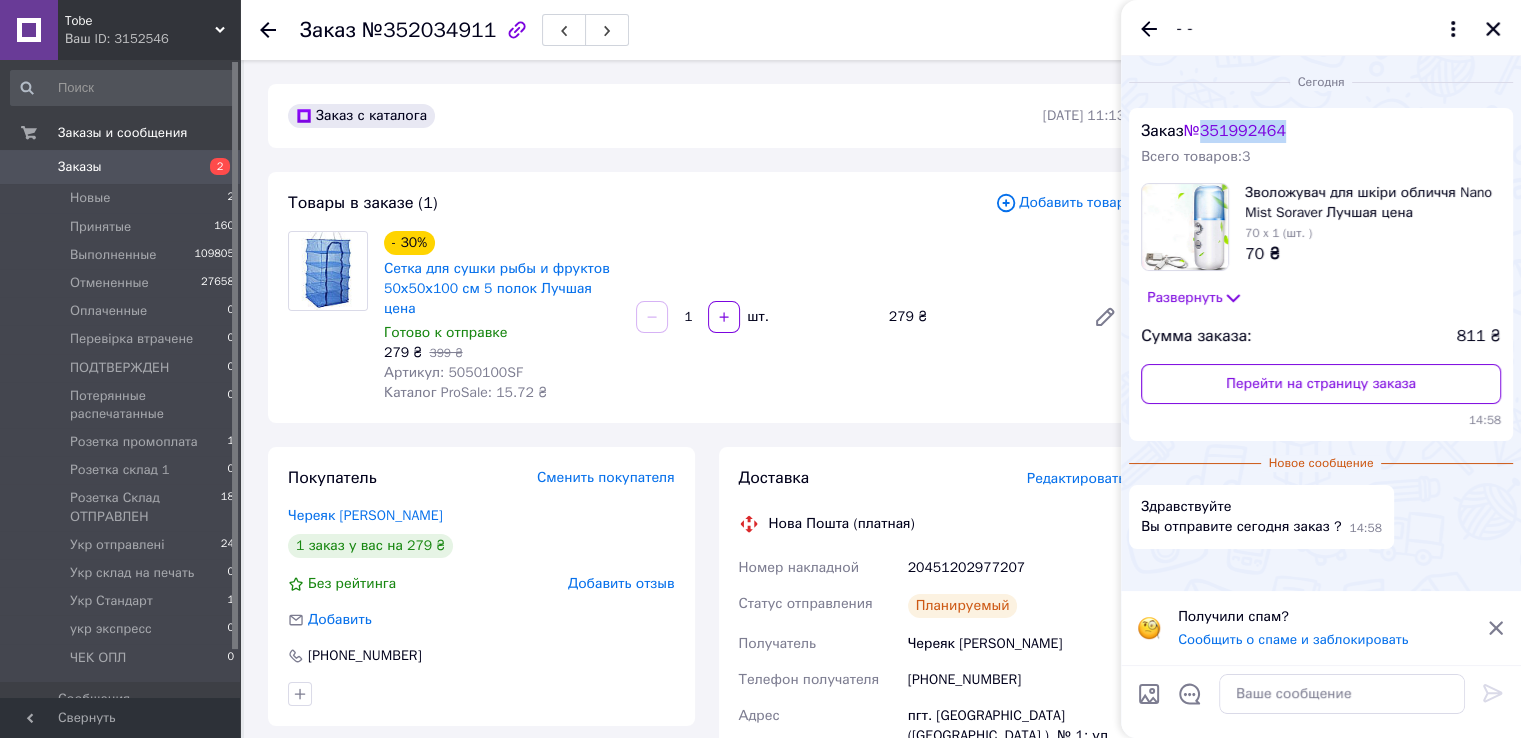 click on "№ 351992464" at bounding box center (1235, 131) 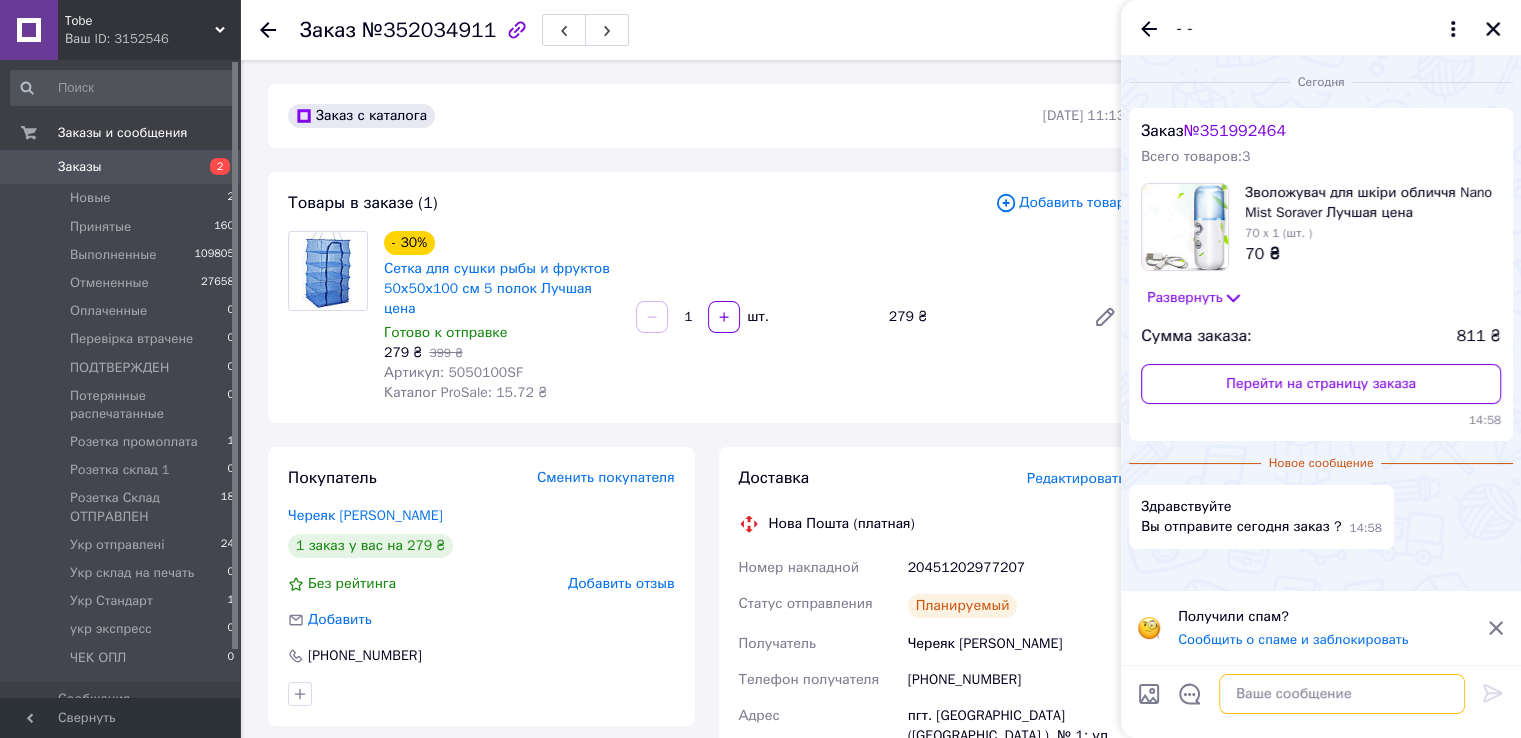 click at bounding box center (1342, 694) 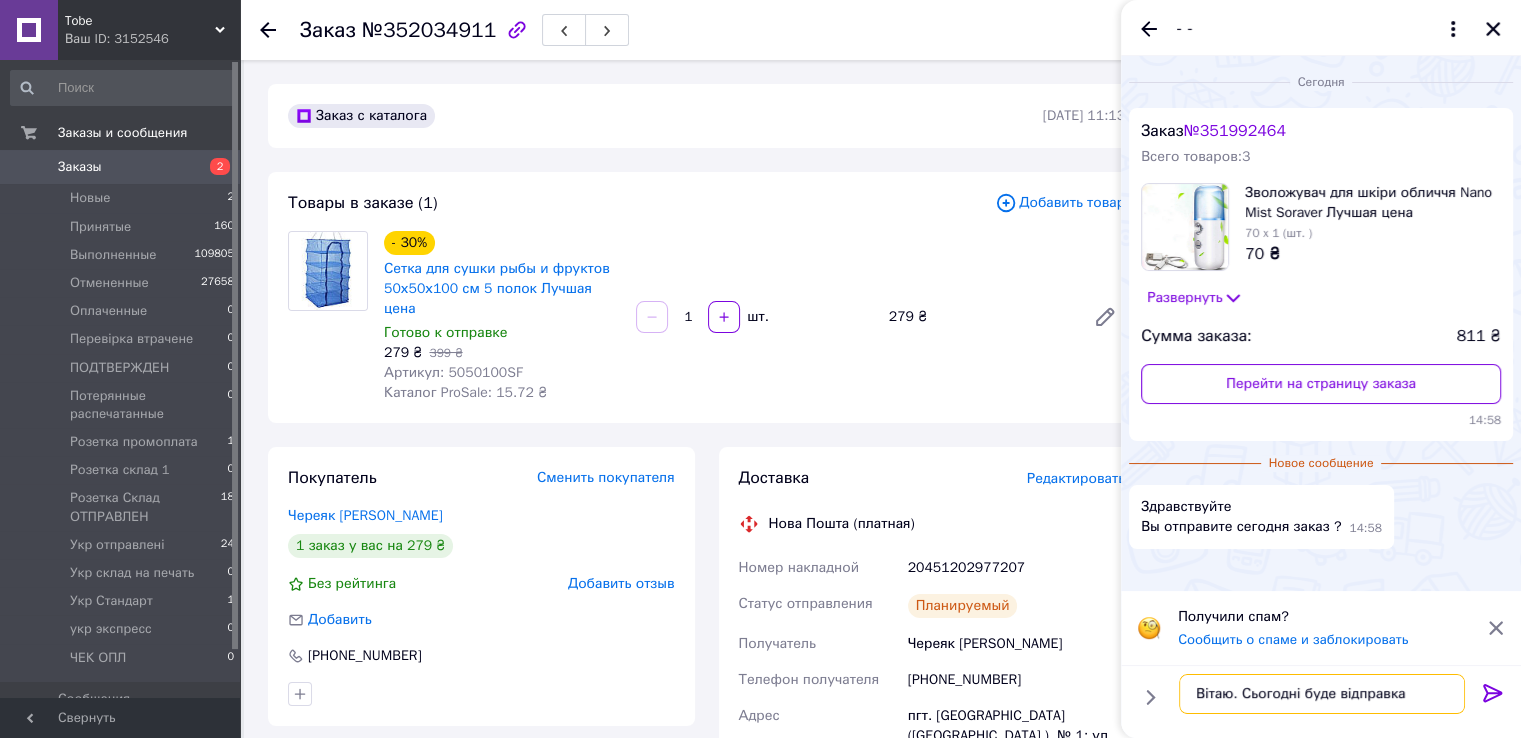 type on "Вітаю. Сьогодні буде відправка." 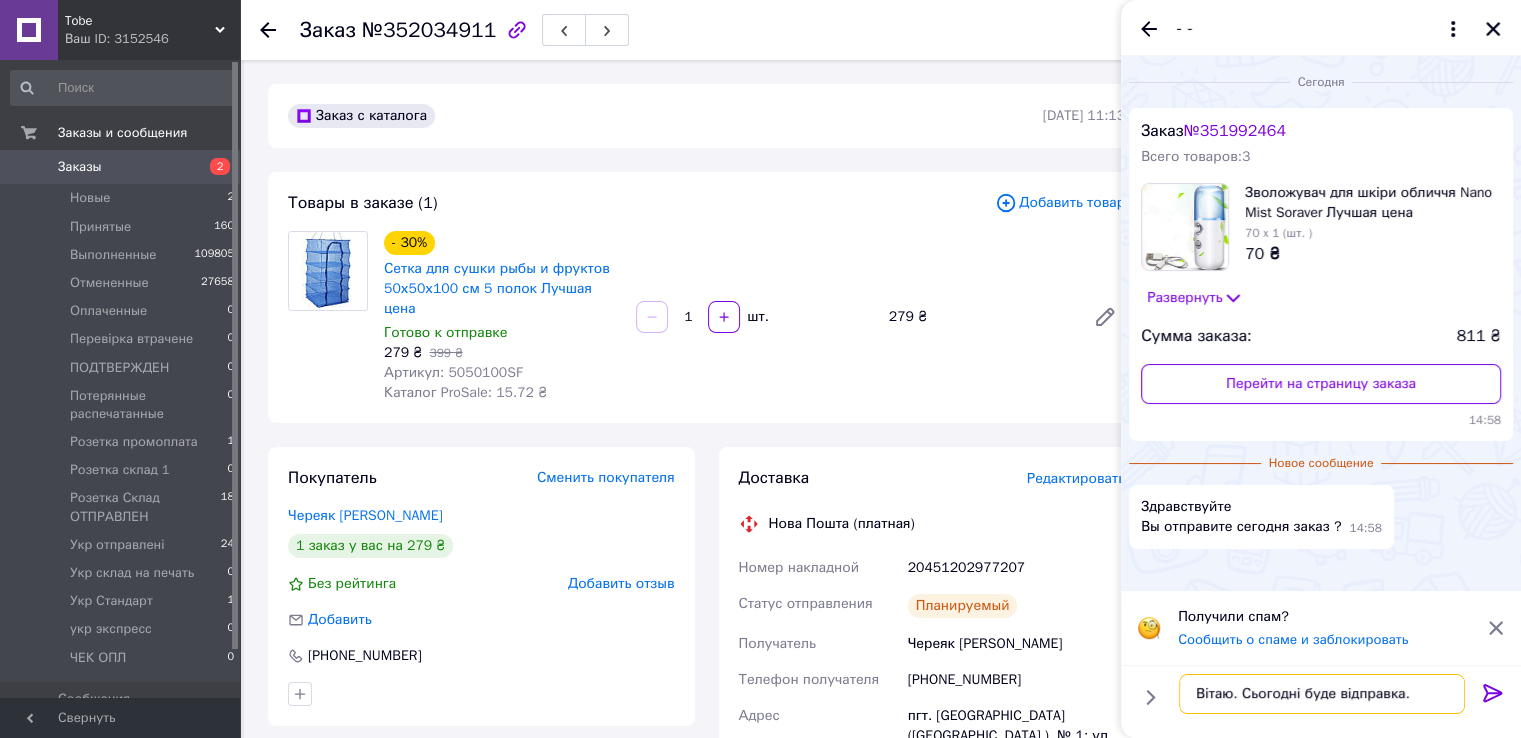 type 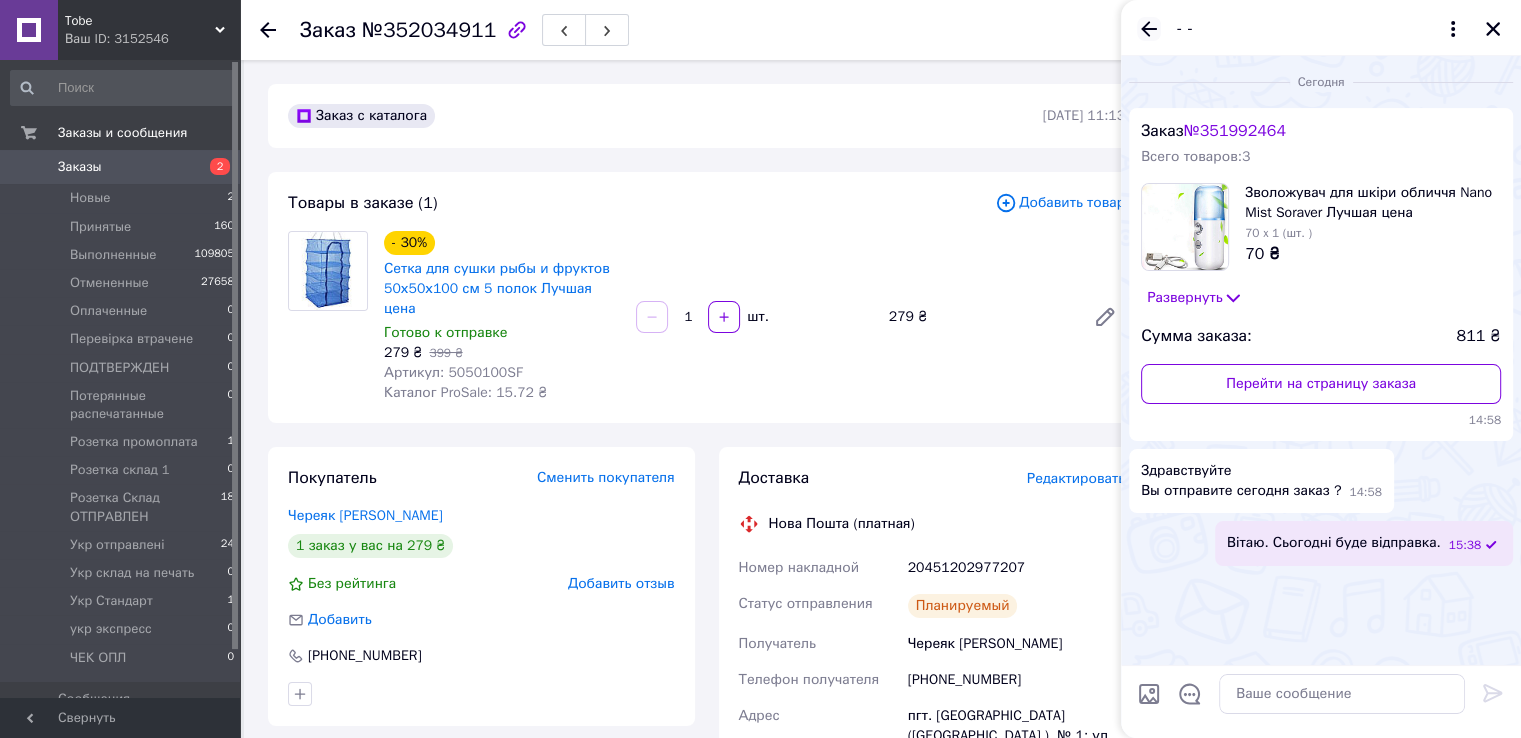 click 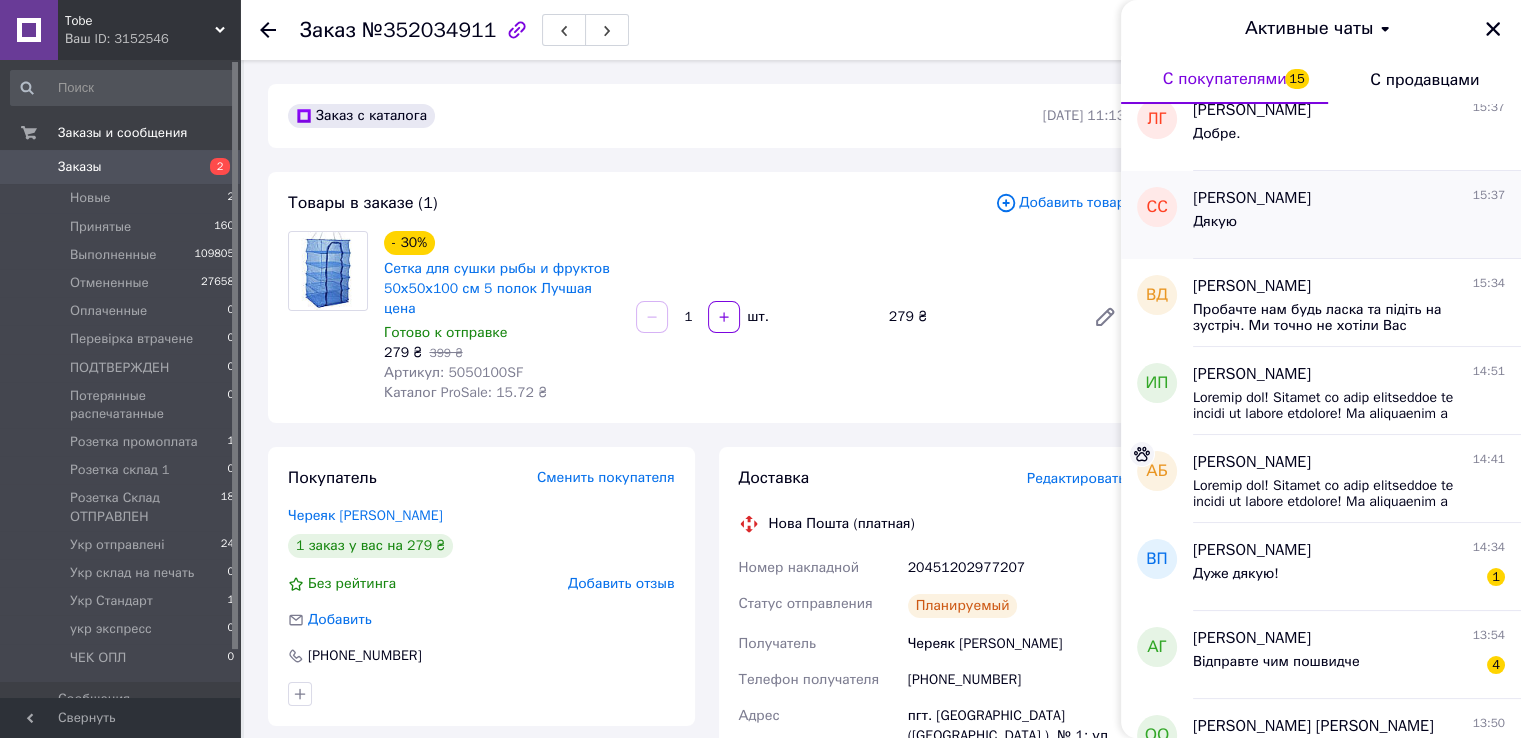 scroll, scrollTop: 200, scrollLeft: 0, axis: vertical 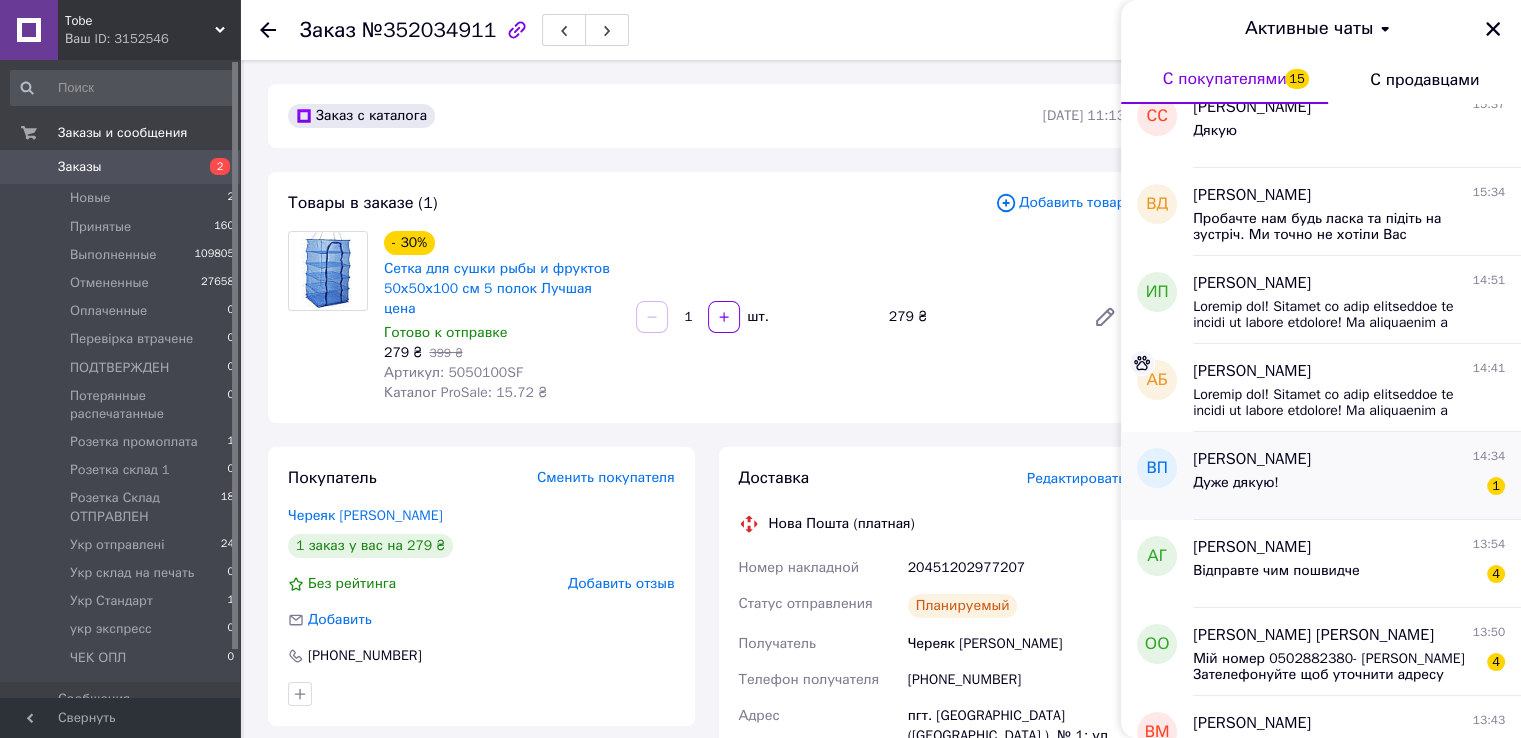 click on "Дуже дякую! 1" at bounding box center (1349, 487) 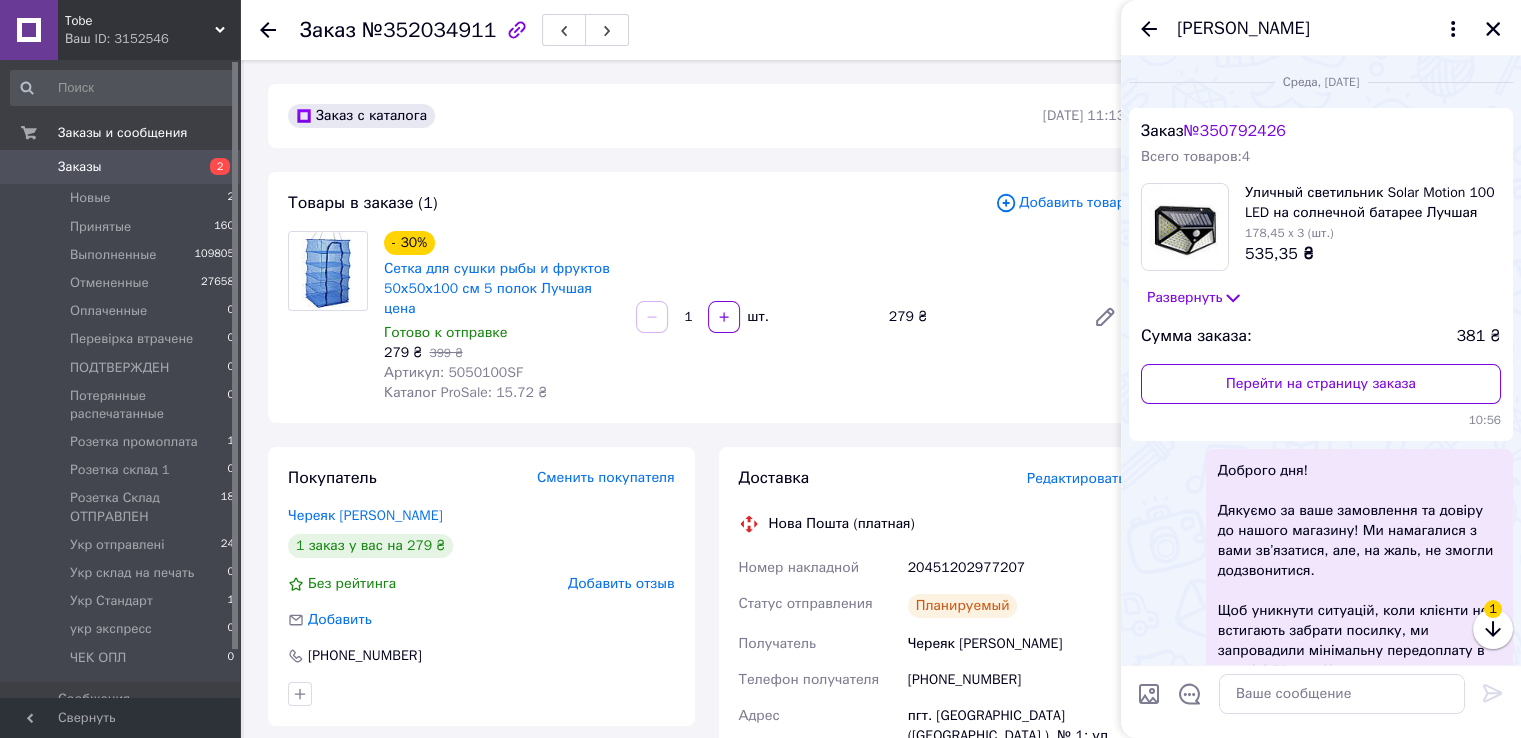 scroll, scrollTop: 1875, scrollLeft: 0, axis: vertical 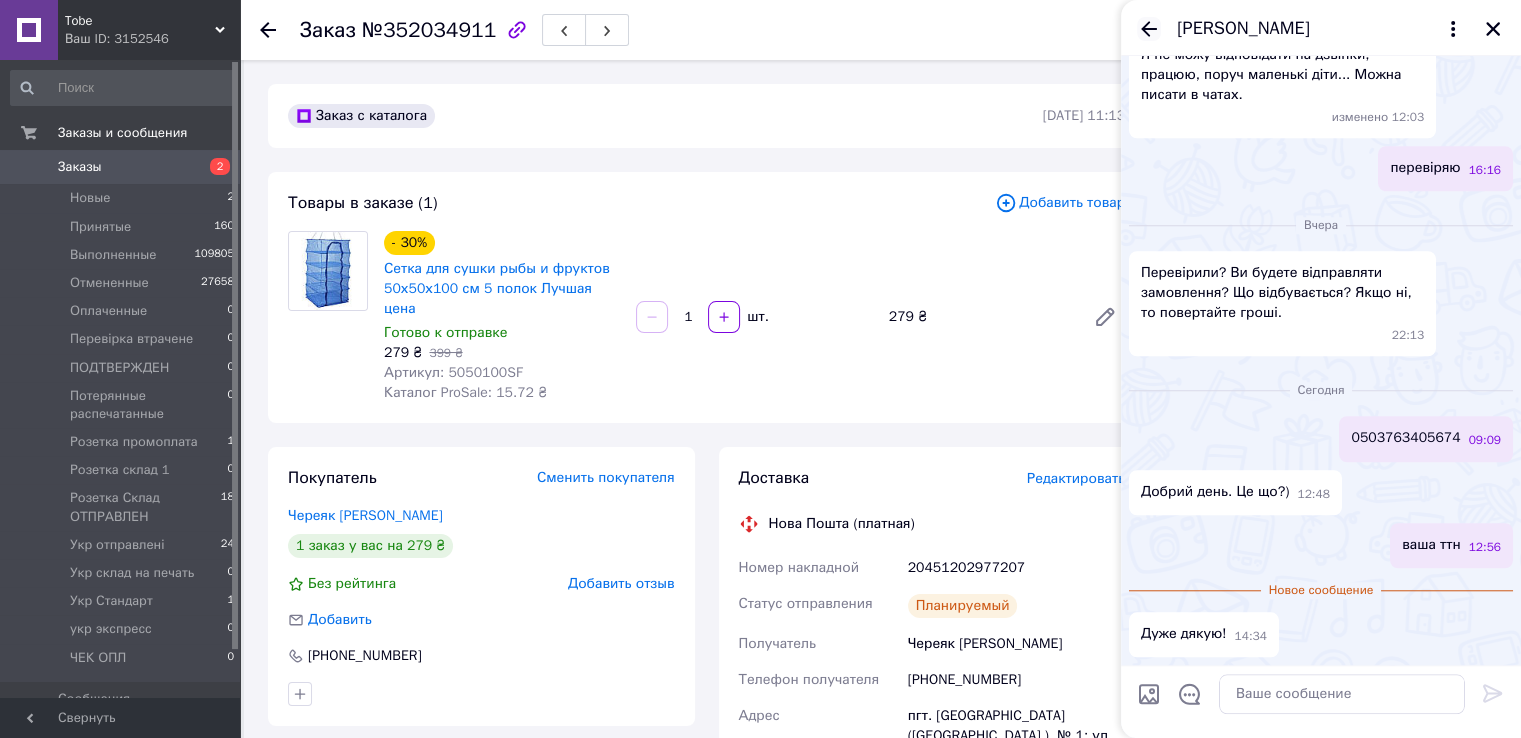click 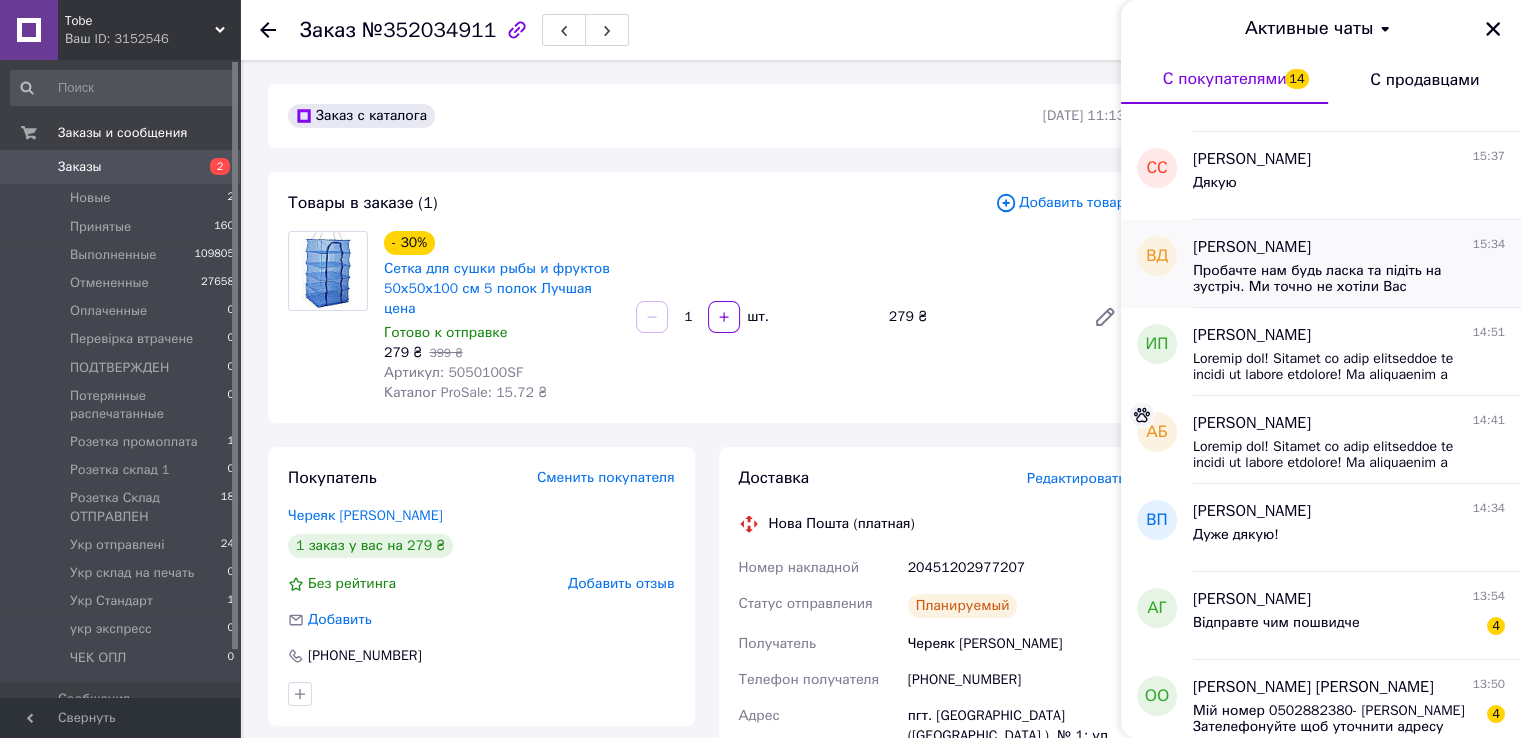 scroll, scrollTop: 300, scrollLeft: 0, axis: vertical 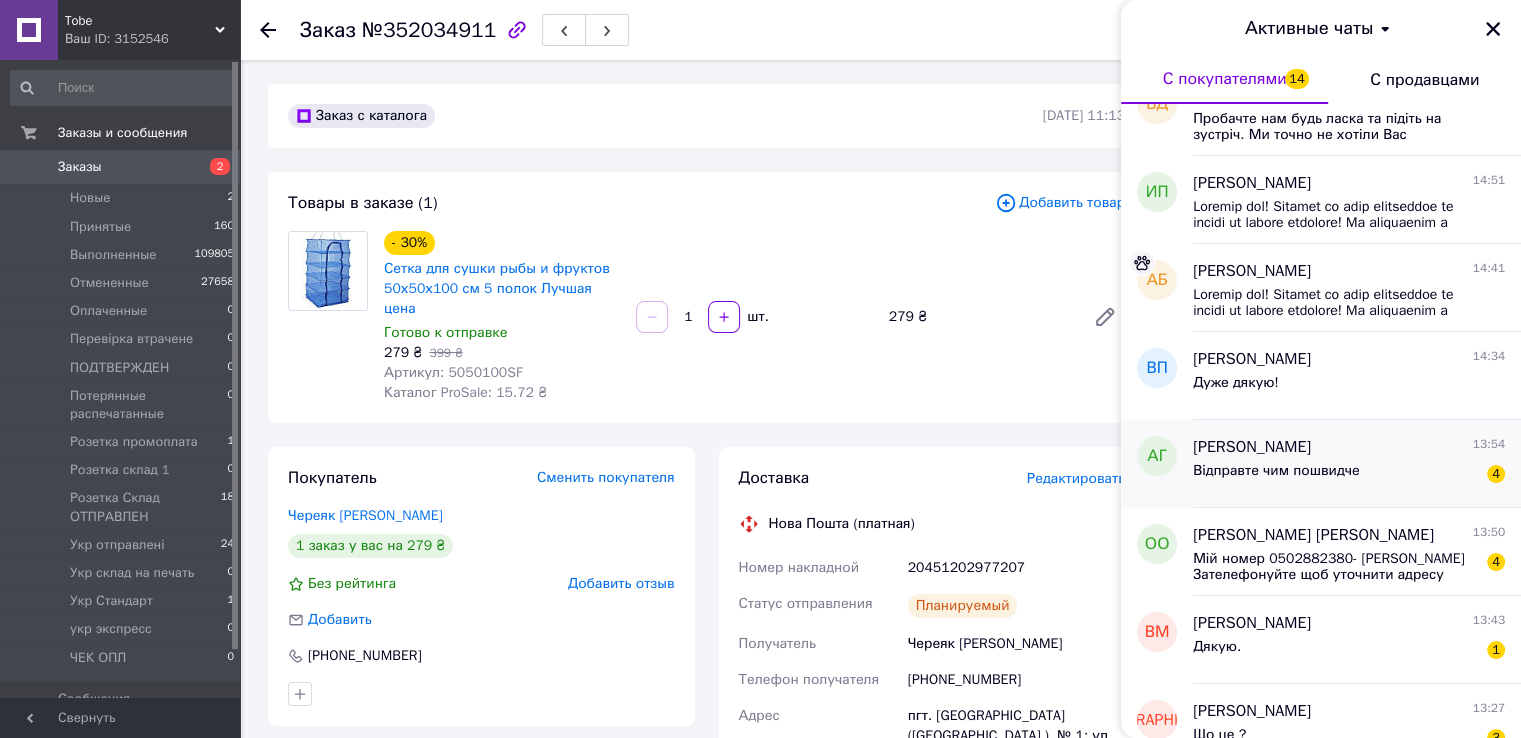 click on "Андрій Гаврада" at bounding box center (1252, 447) 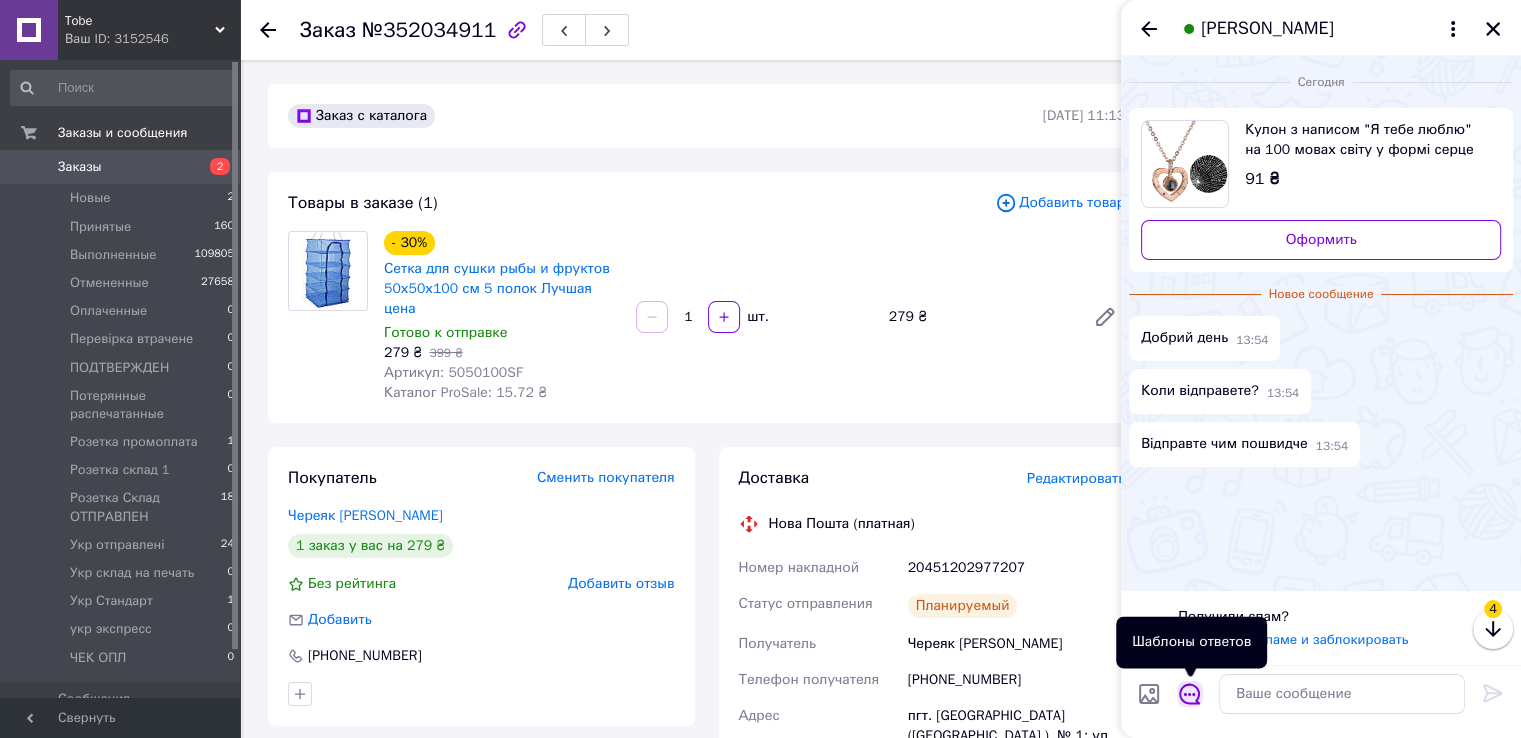 click 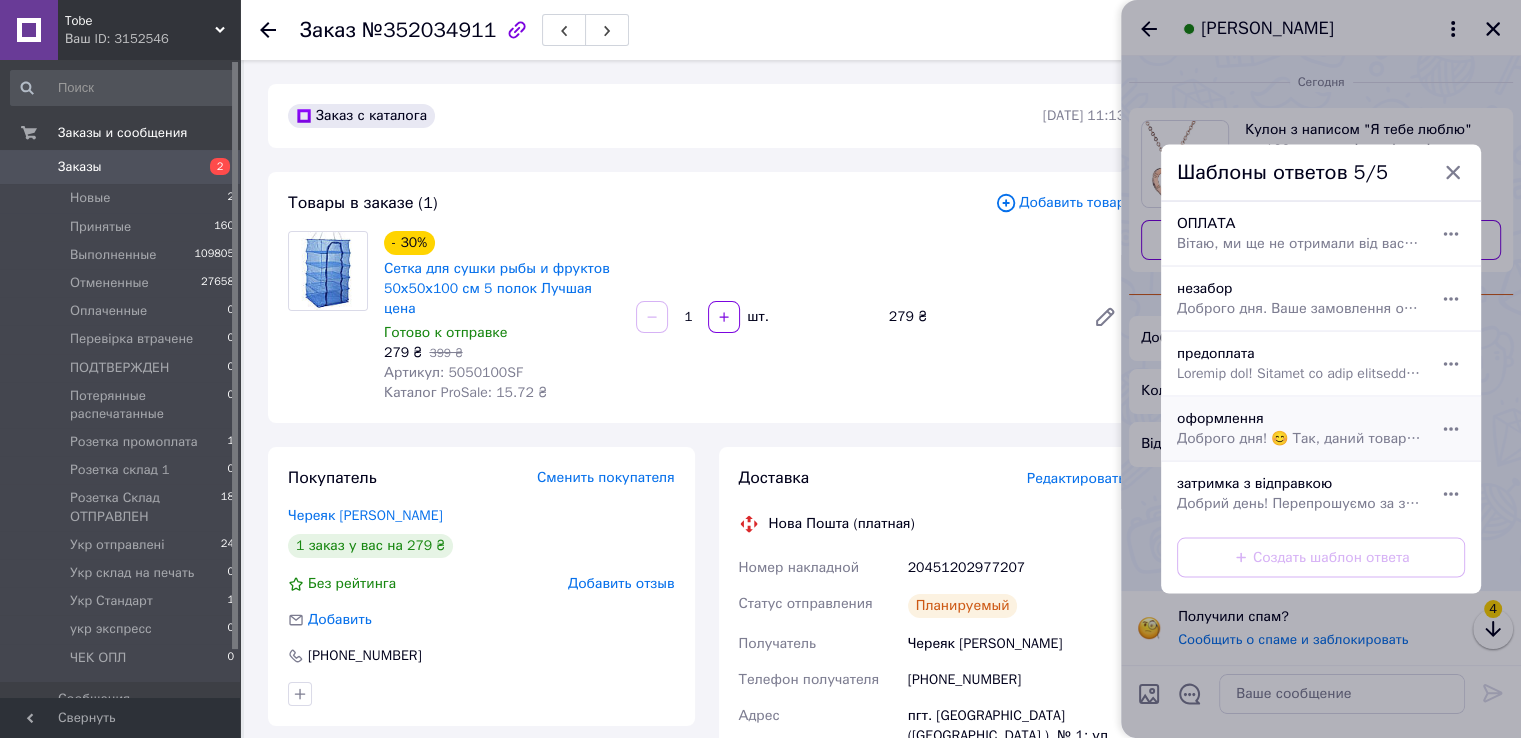 click on "оформлення
Доброго дня! 😊
Так, даний товар є в наявності. Залишайте, будь ласка, замовлення через наш сайт або напишіть у чат ваші дані для оформлення:
Прізвище та ім’я
Номер телефону
Адреса доставки (або відділення Нової Пошти)
Ми з радістю оформимо ваше замовлення! 💌" at bounding box center (1299, 429) 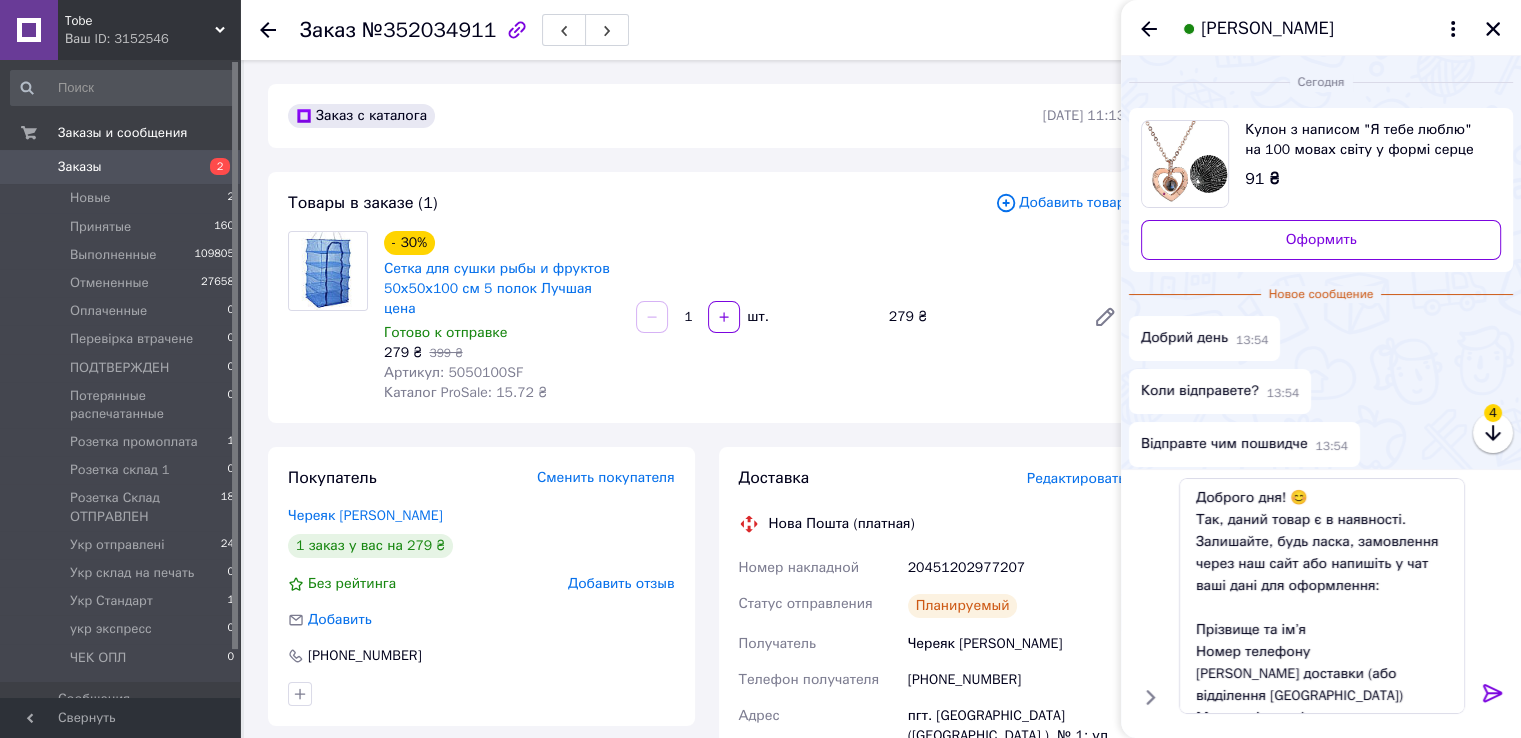 click 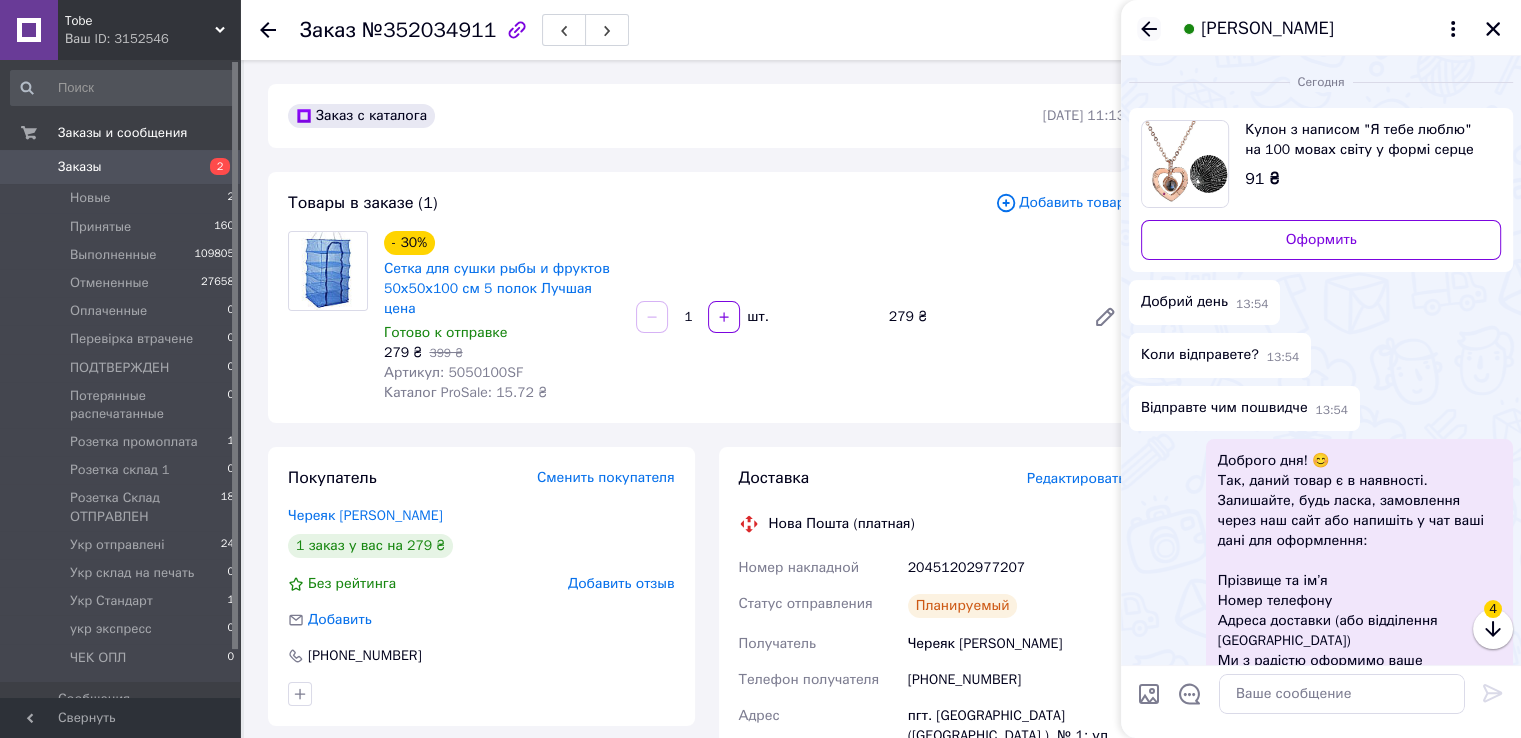 click 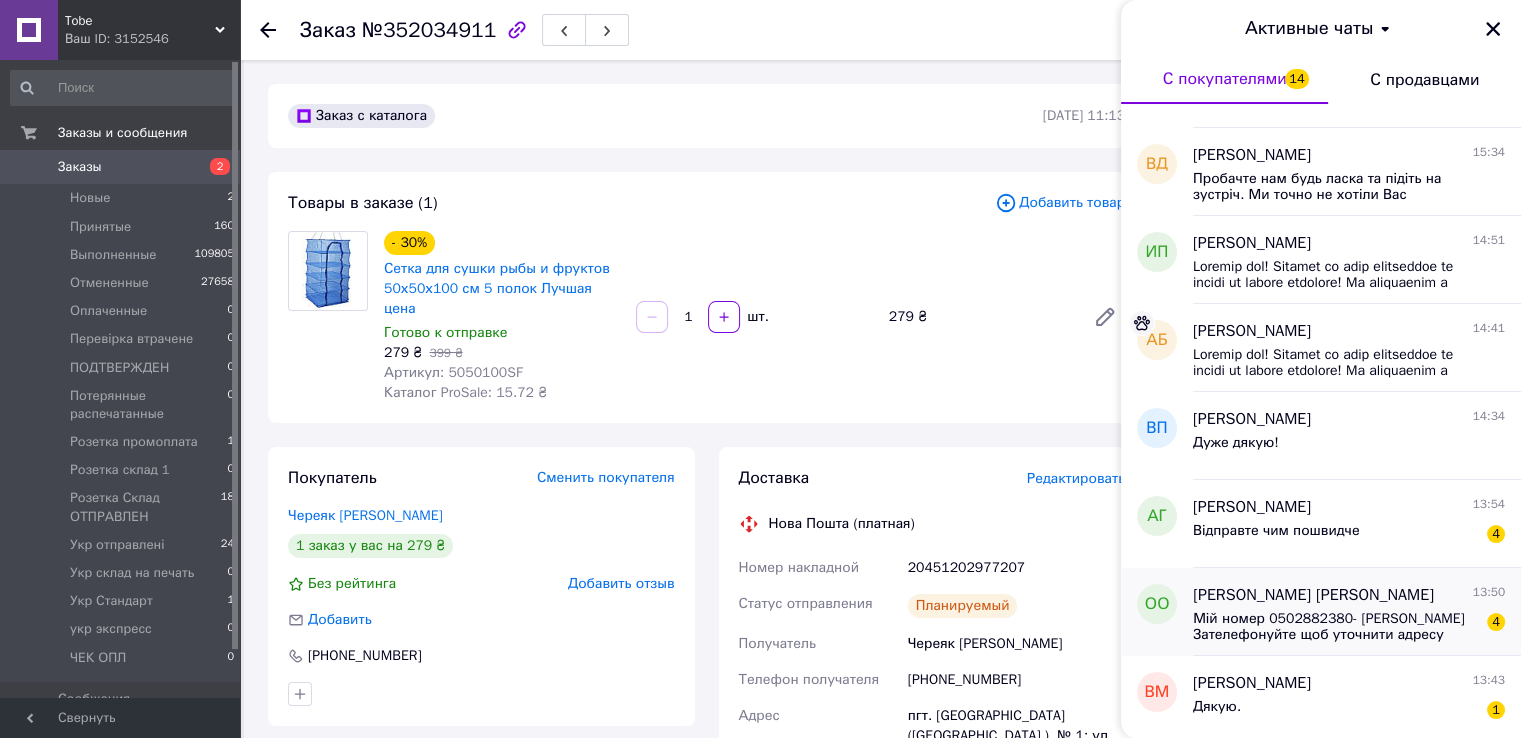 scroll, scrollTop: 500, scrollLeft: 0, axis: vertical 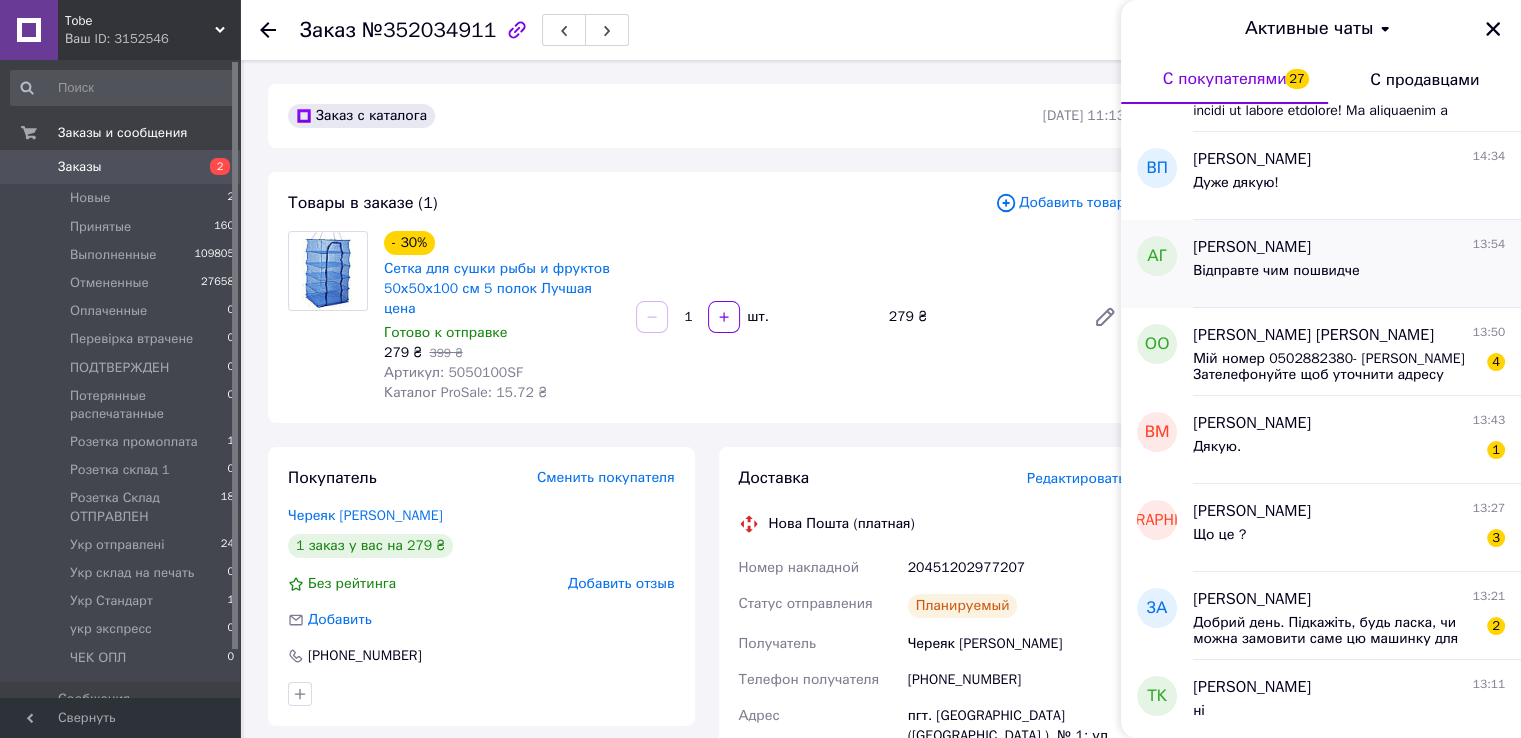 click on "-- - - 15:38 Вітаю. Сьогодні буде відправка. ЛГ Людмила Гордиченко 15:37 Добре. СС Сергей Смелов 15:37 Дякую ВД Виталий Давыденко 15:34 Пробачте нам будь ласка та підіть на зустріч. Ми точно не хотіли Вас засмутити. ИП Инна Панчішна 14:51 АБ Анастасія Бєгу 14:41 ВП Вікторія Панфілюк 14:34 Дуже дякую! АГ Андрій Гаврада 13:54 Відправте чим пошвидче ОО Оксана Оксана 13:50 Мій номер 0502882380-  оксана
Зателефонуйте щоб уточнити адресу доставки замовлення 4 ВМ Володимир Миненко 13:43 Дякую. 1 АШ Аркадий Шитин 13:27 Що це ? 3 ЗА Загоруй Анна 13:21 2 ТК Тарас Кулебякін 13:11 ні БМ Бабяк Маряна 13:06 РК 13:06 ЕН НГ" at bounding box center (1321, 1364) 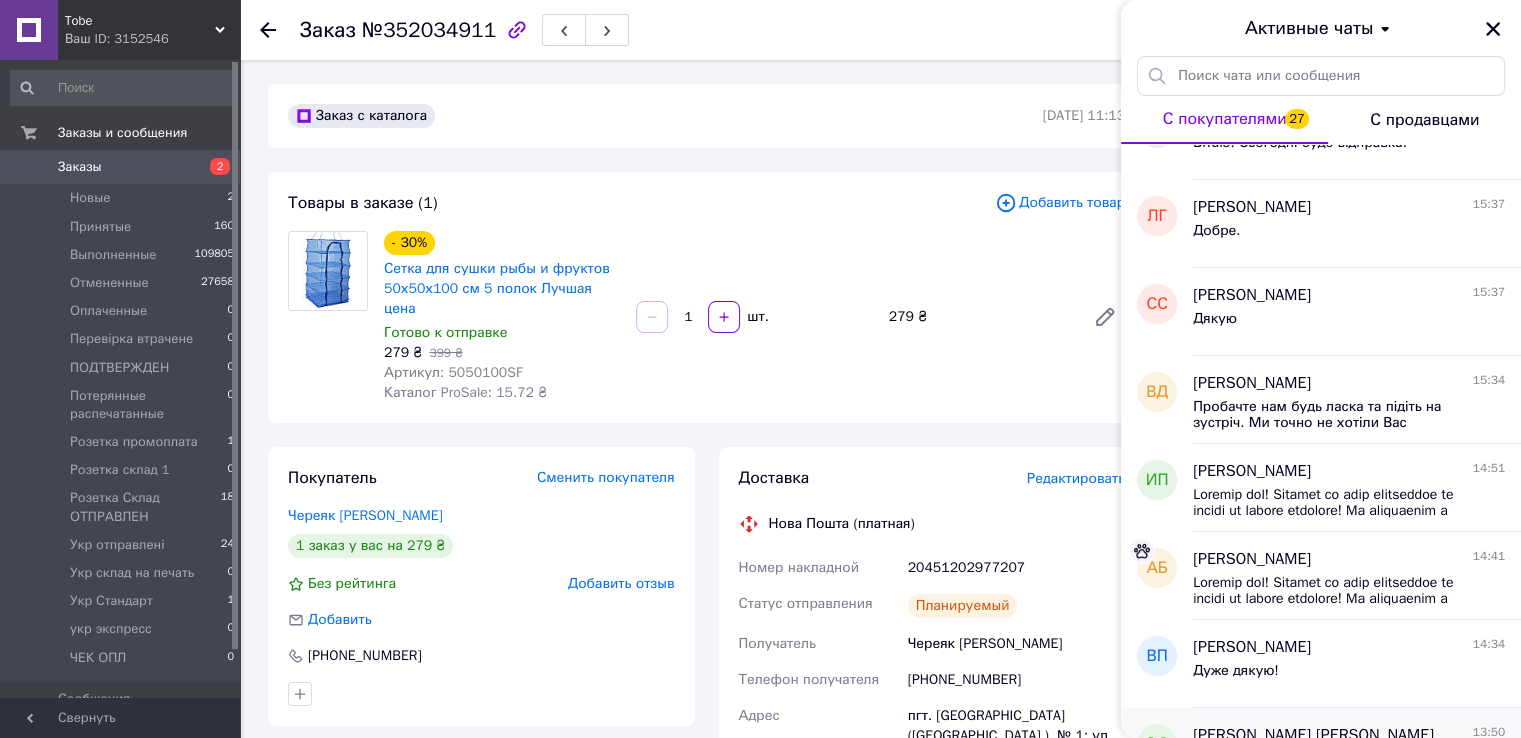 scroll, scrollTop: 400, scrollLeft: 0, axis: vertical 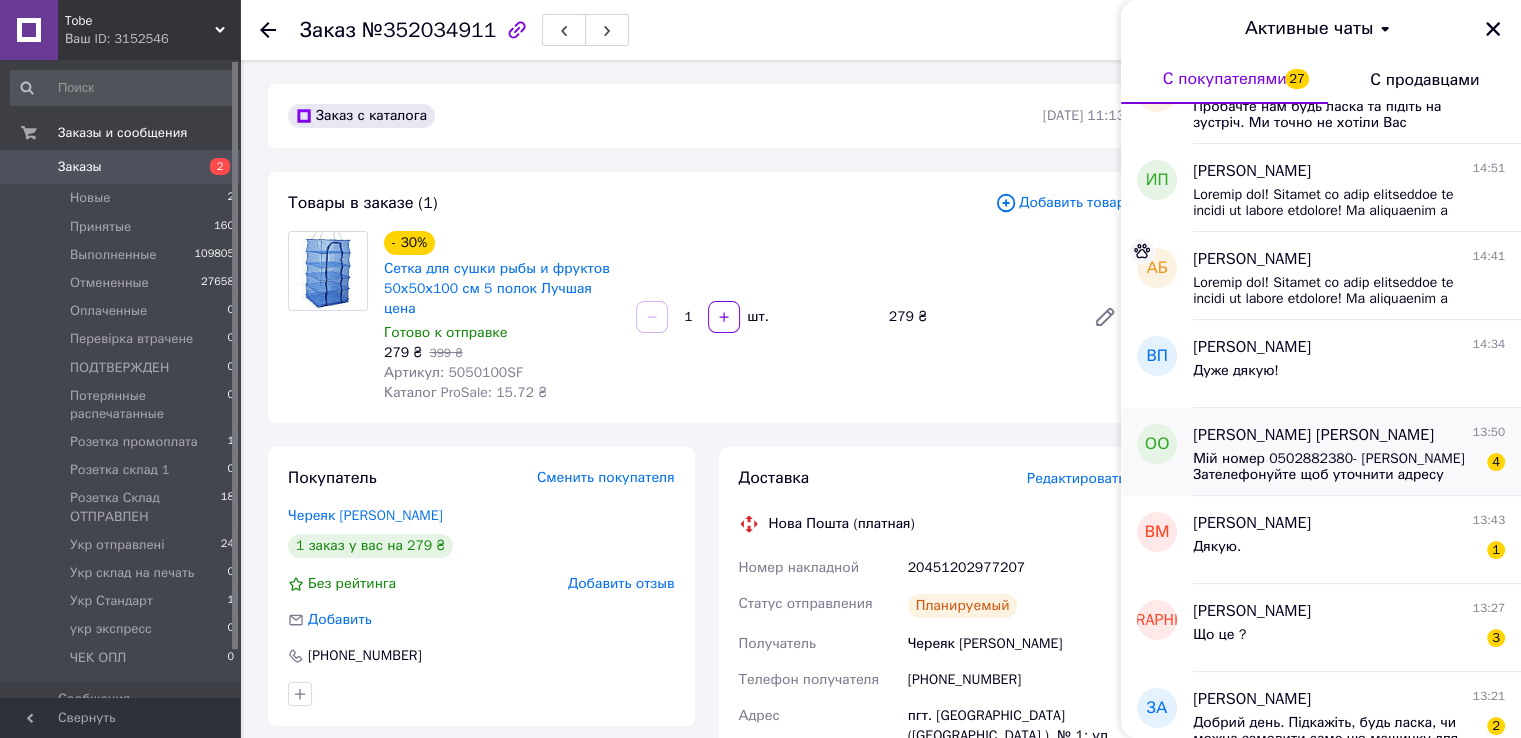click on "Мій номер 0502882380-  оксана
Зателефонуйте щоб уточнити адресу доставки замовлення" at bounding box center (1335, 467) 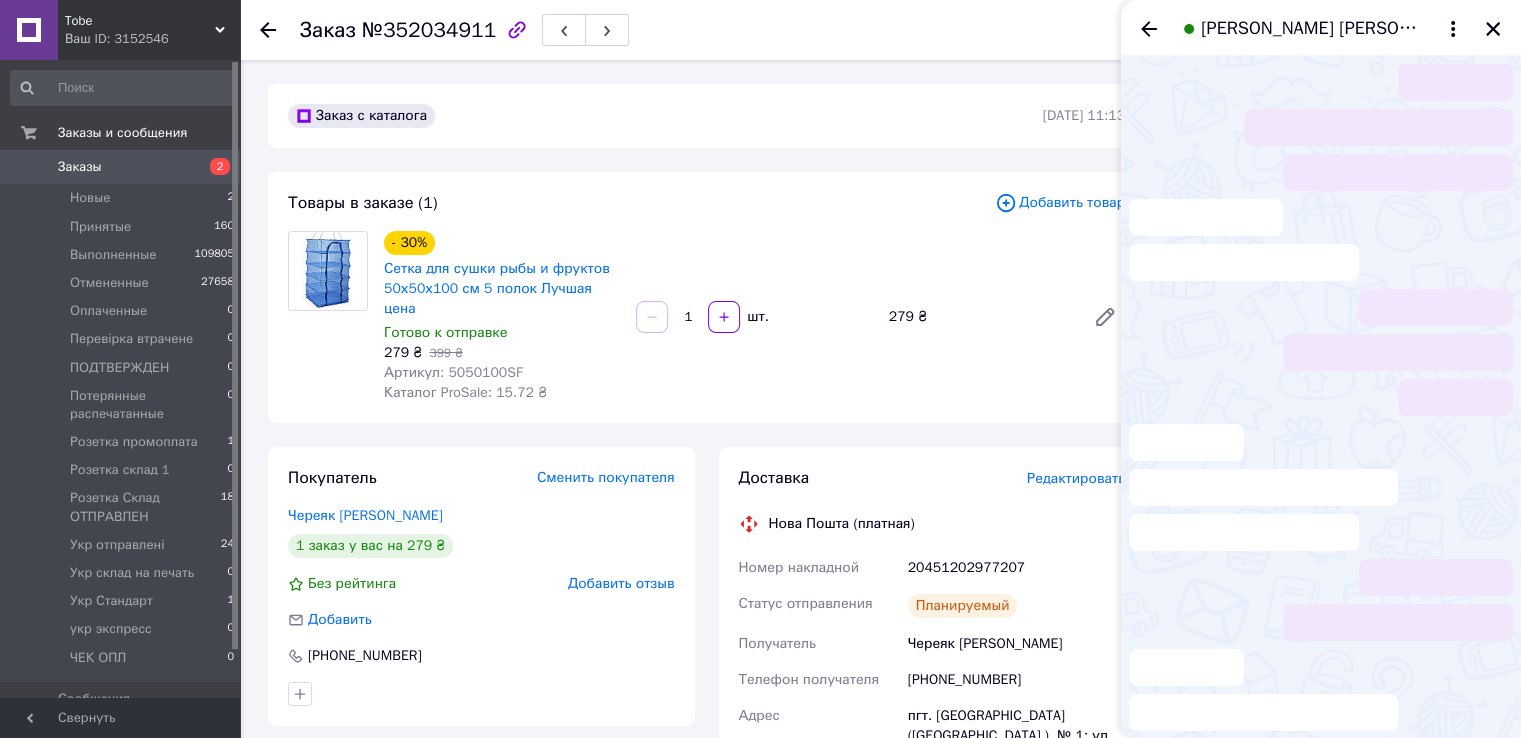 scroll, scrollTop: 1132, scrollLeft: 0, axis: vertical 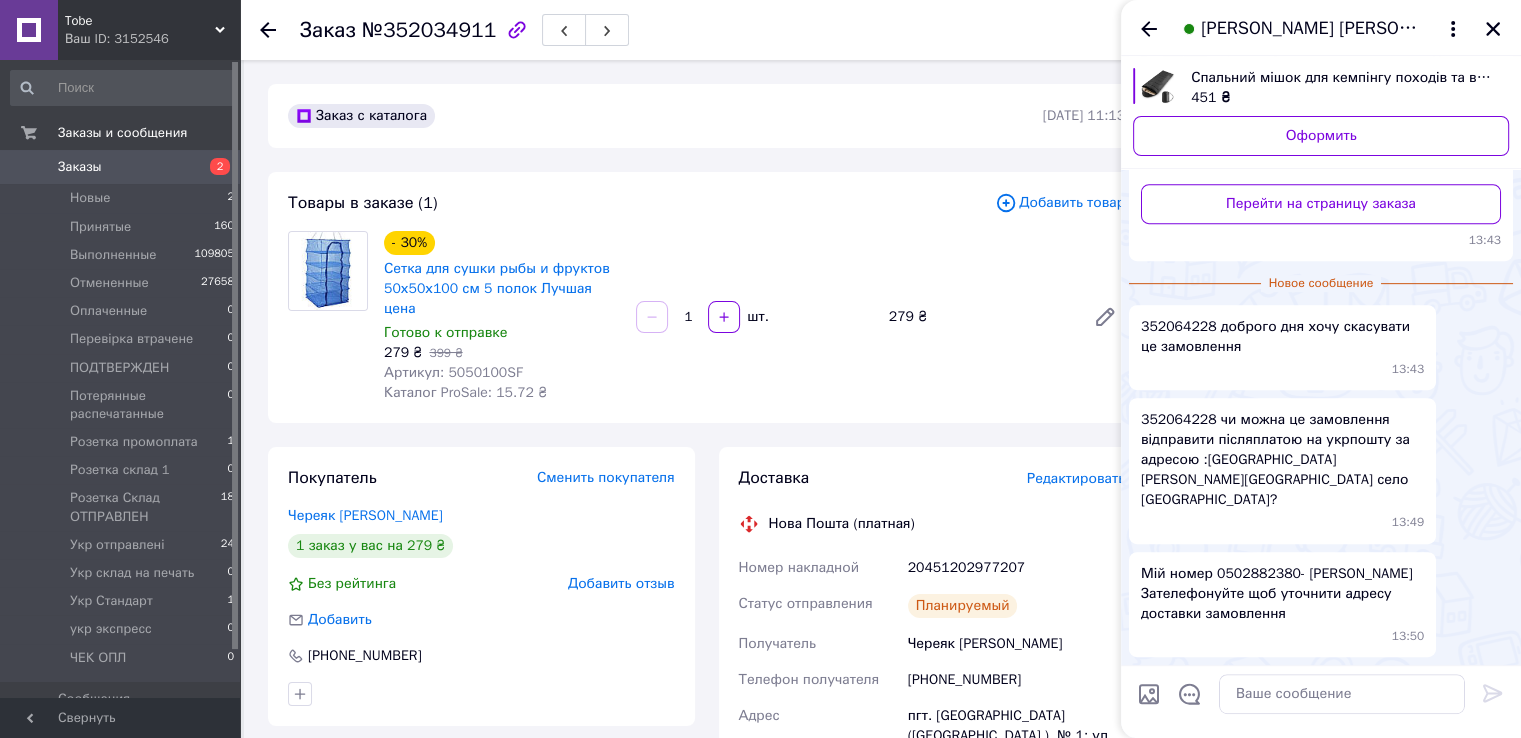 click on "352064228 доброго дня хочу скасувати це замовлення" at bounding box center (1282, 337) 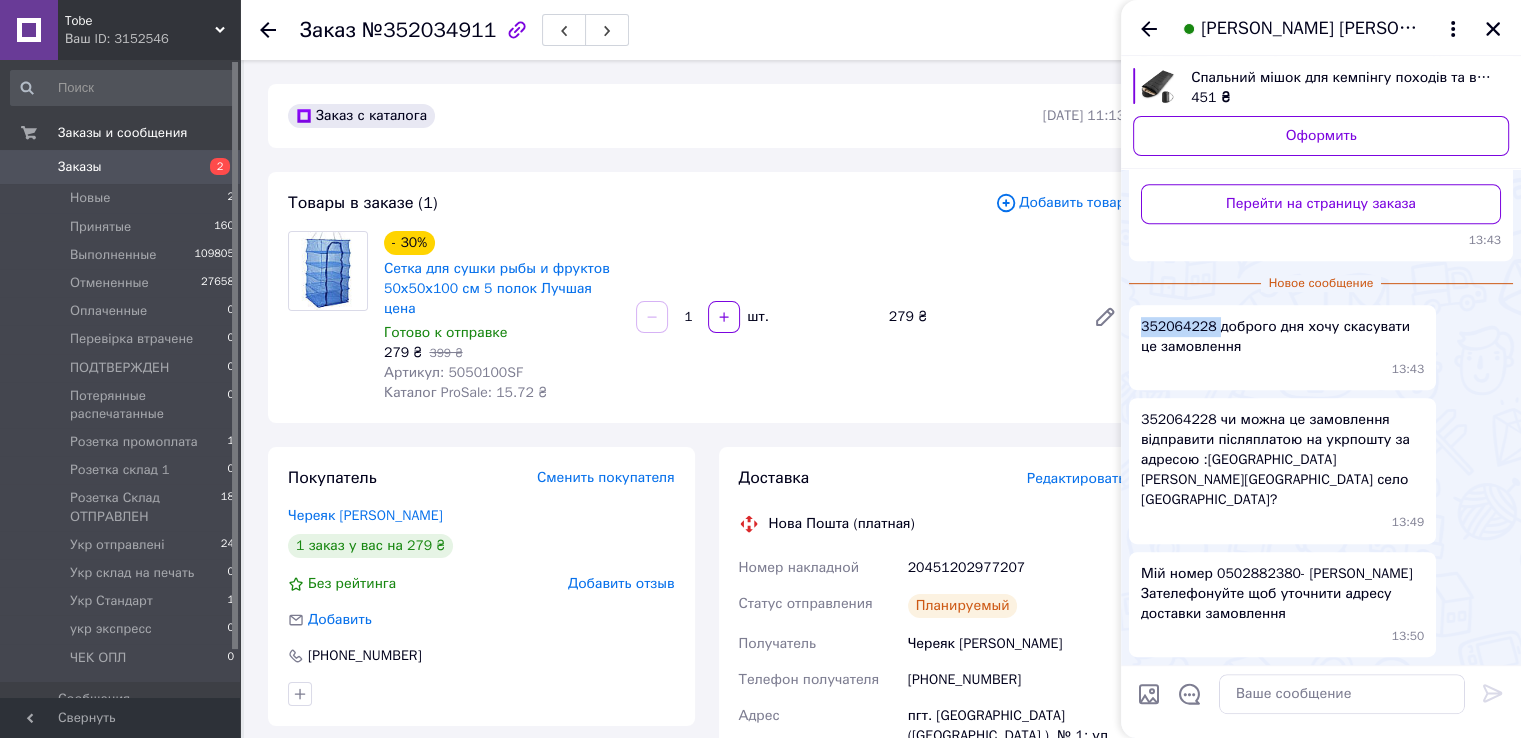 click on "352064228 доброго дня хочу скасувати це замовлення" at bounding box center [1282, 337] 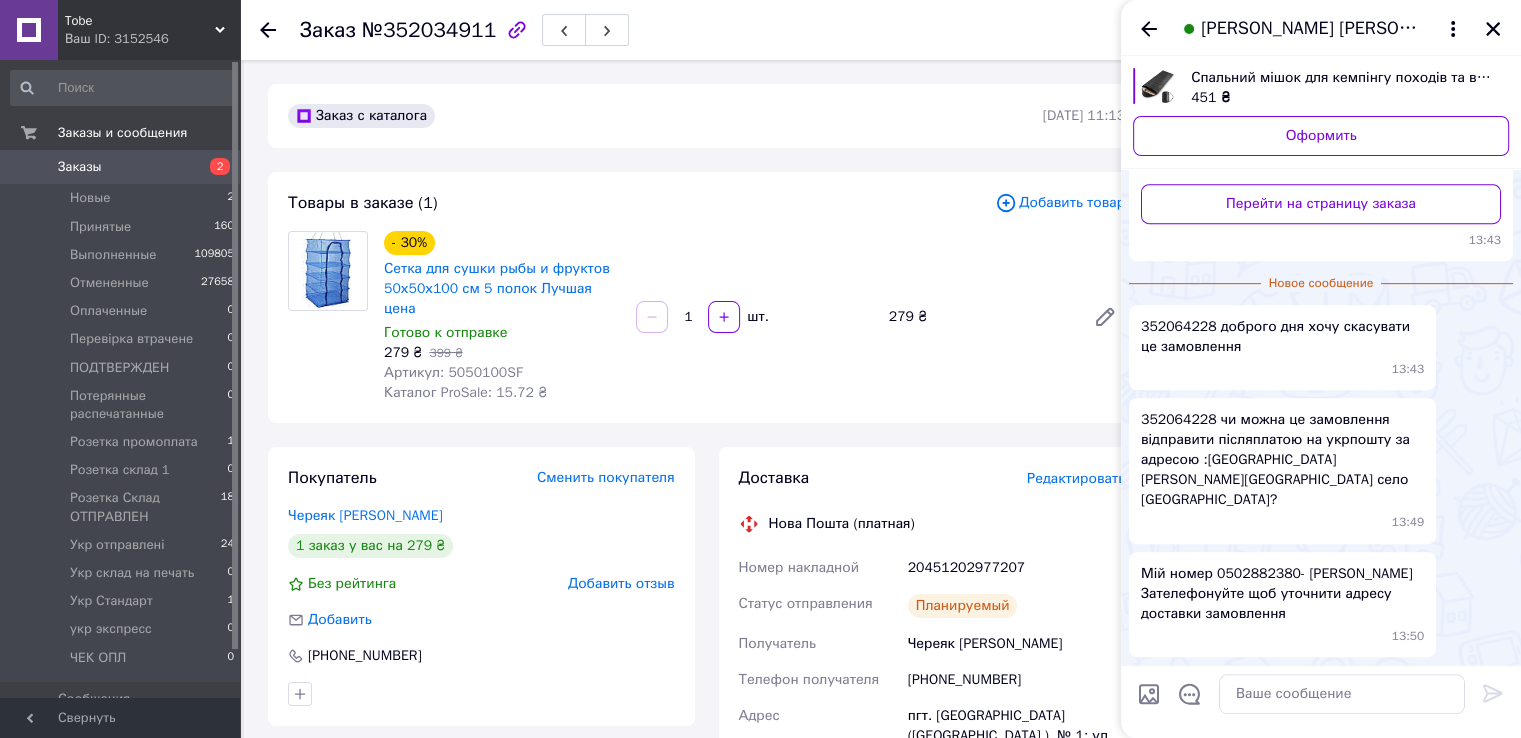 click on "352064228 чи можна це замовлення відправити післяплатою на укрпошту за адресою :Волинська область Луцький район село Копачівка?" at bounding box center [1282, 460] 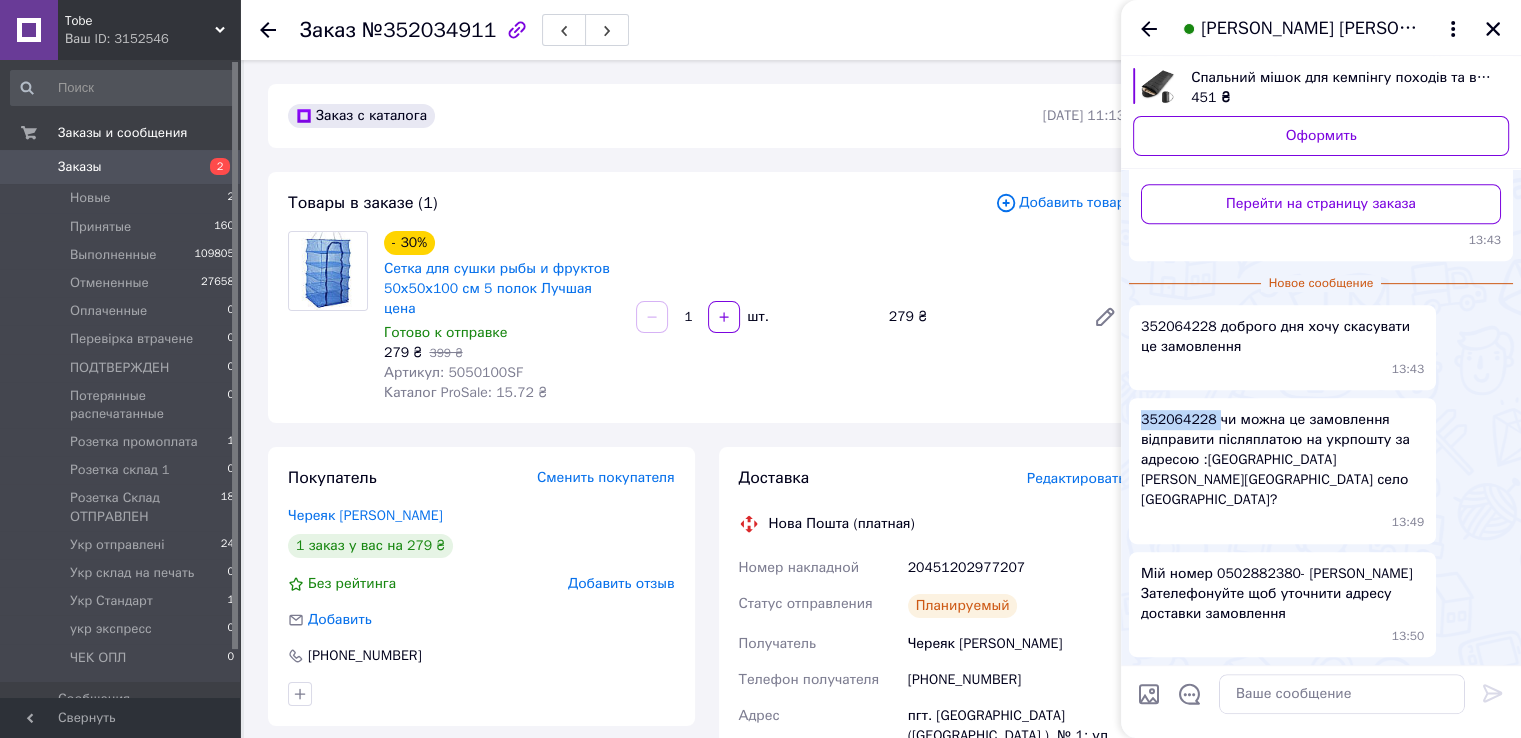 click on "352064228 чи можна це замовлення відправити післяплатою на укрпошту за адресою :Волинська область Луцький район село Копачівка?" at bounding box center [1282, 460] 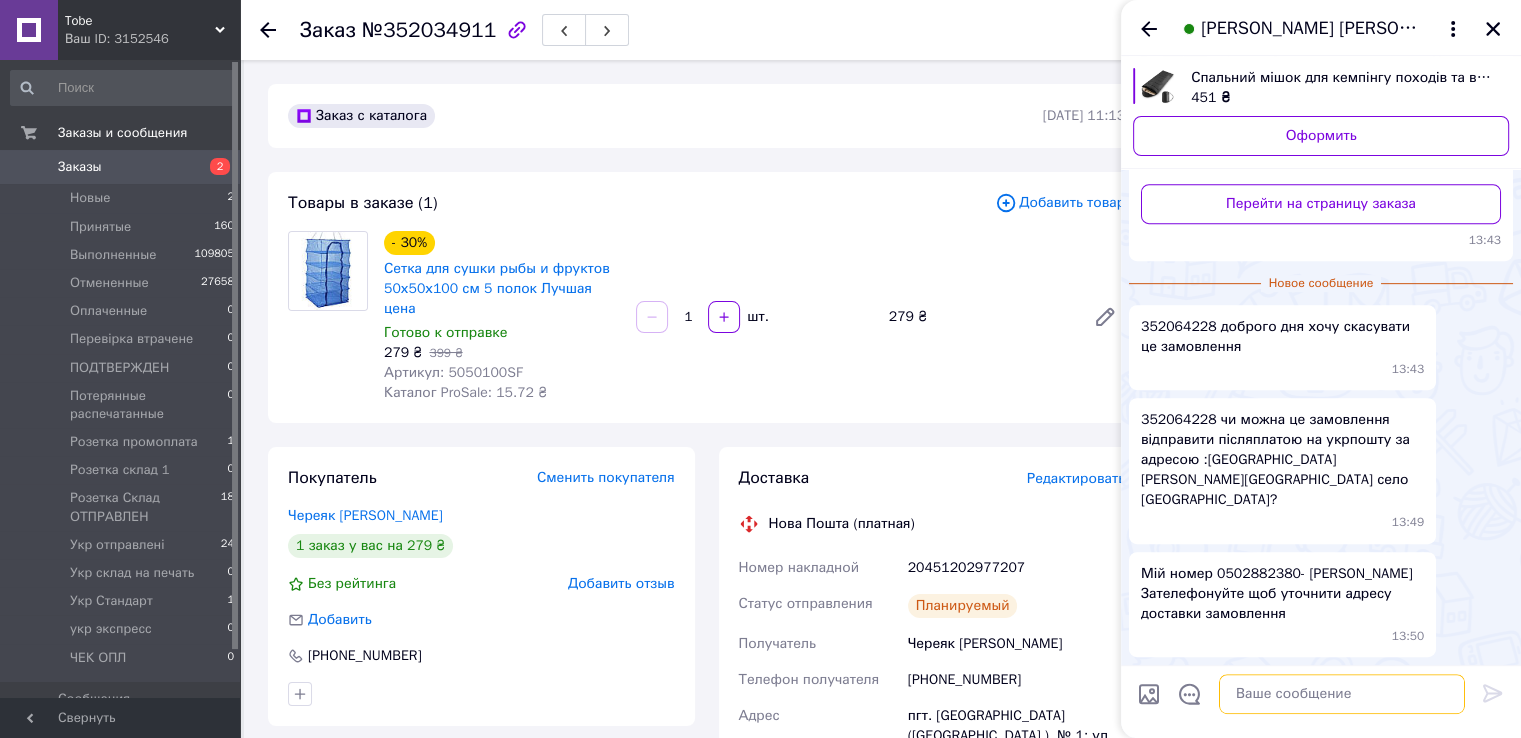 click at bounding box center [1342, 694] 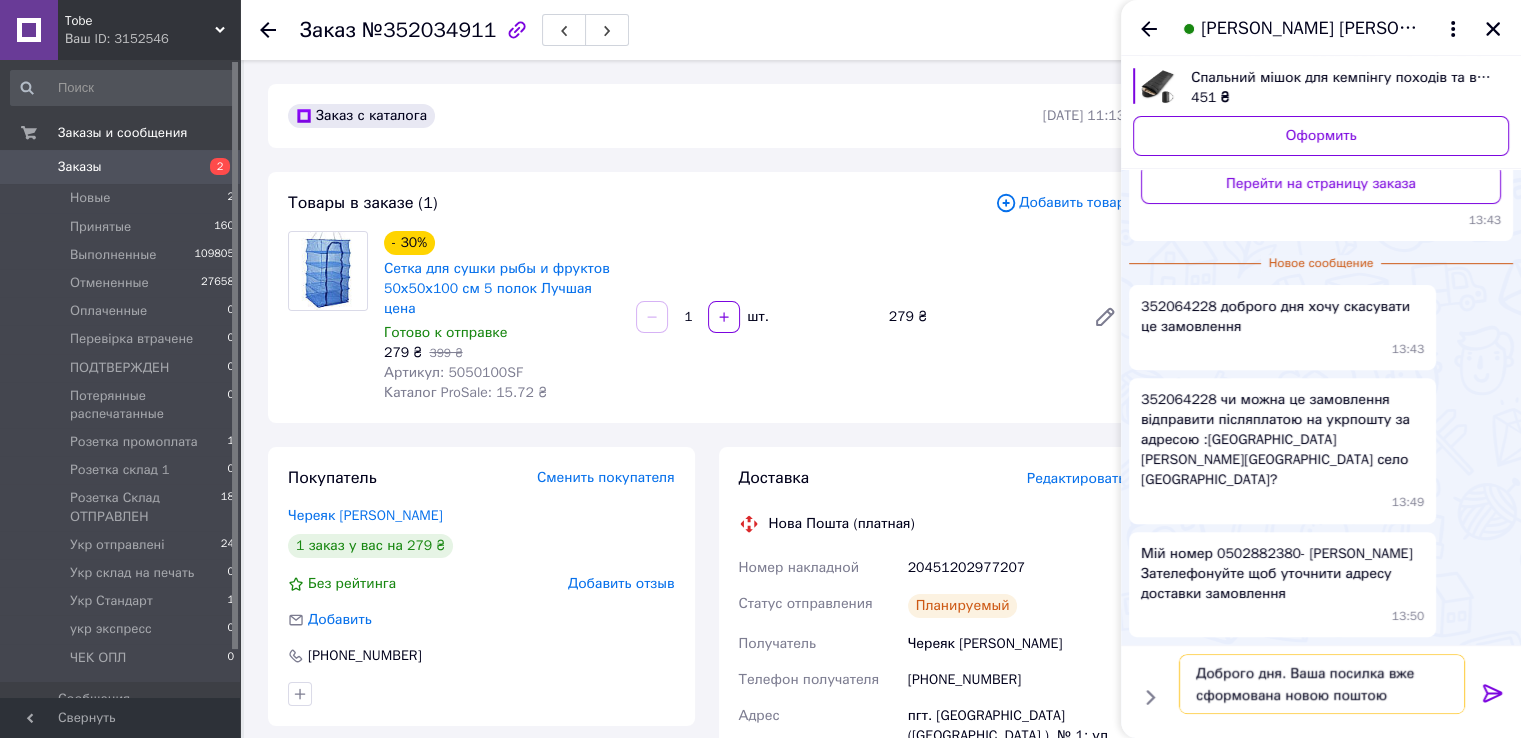 type on "Доброго дня. Ваша посилка вже сформована новою поштою." 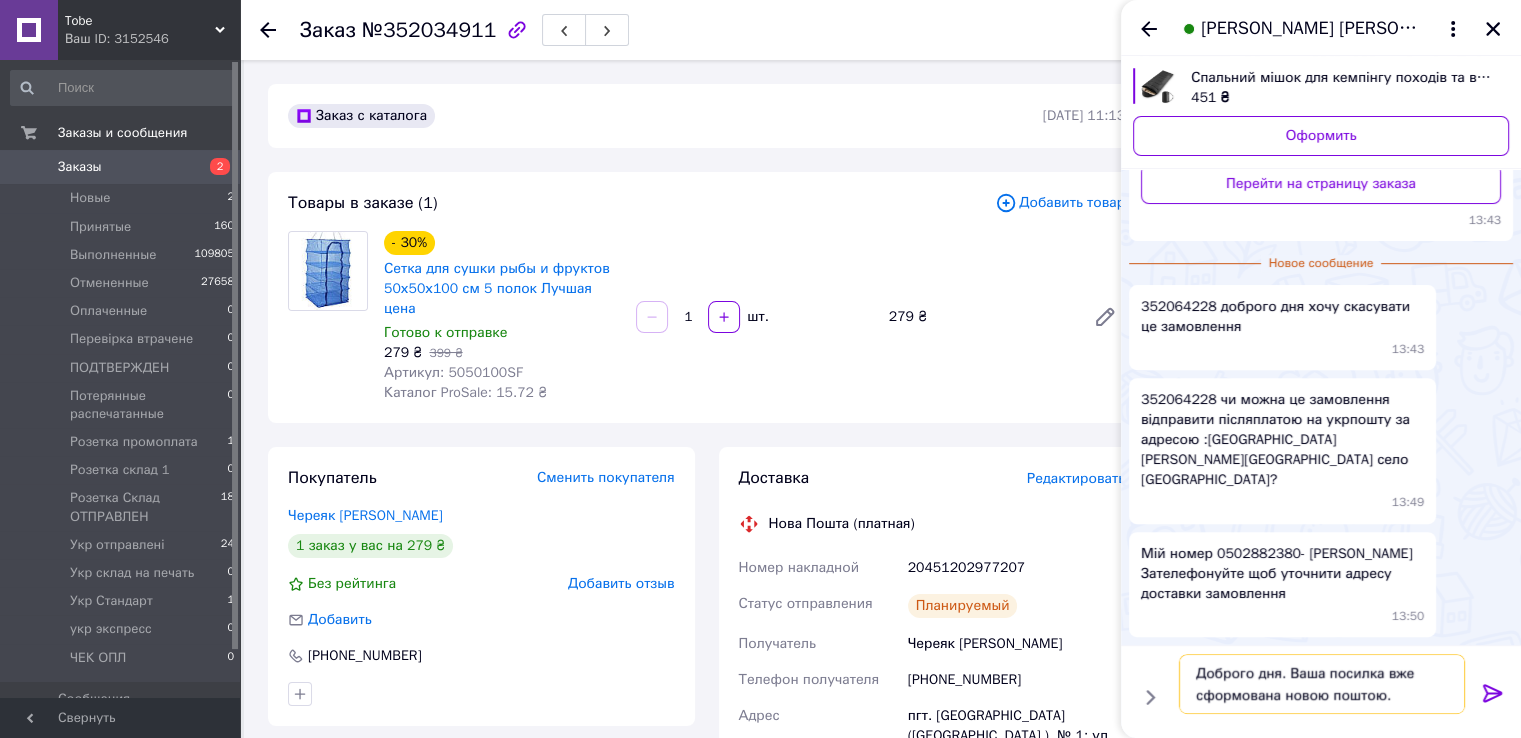 type 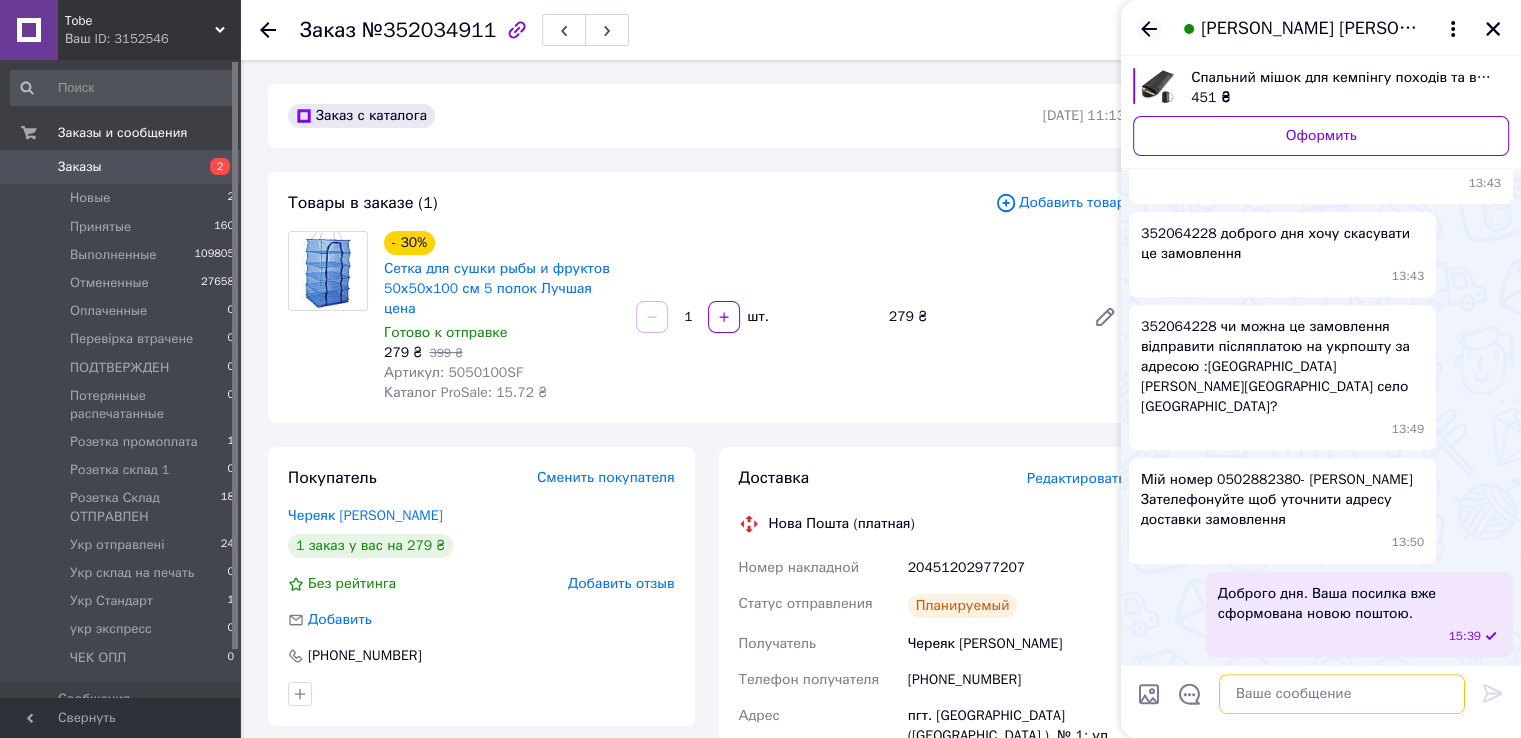 scroll, scrollTop: 1138, scrollLeft: 0, axis: vertical 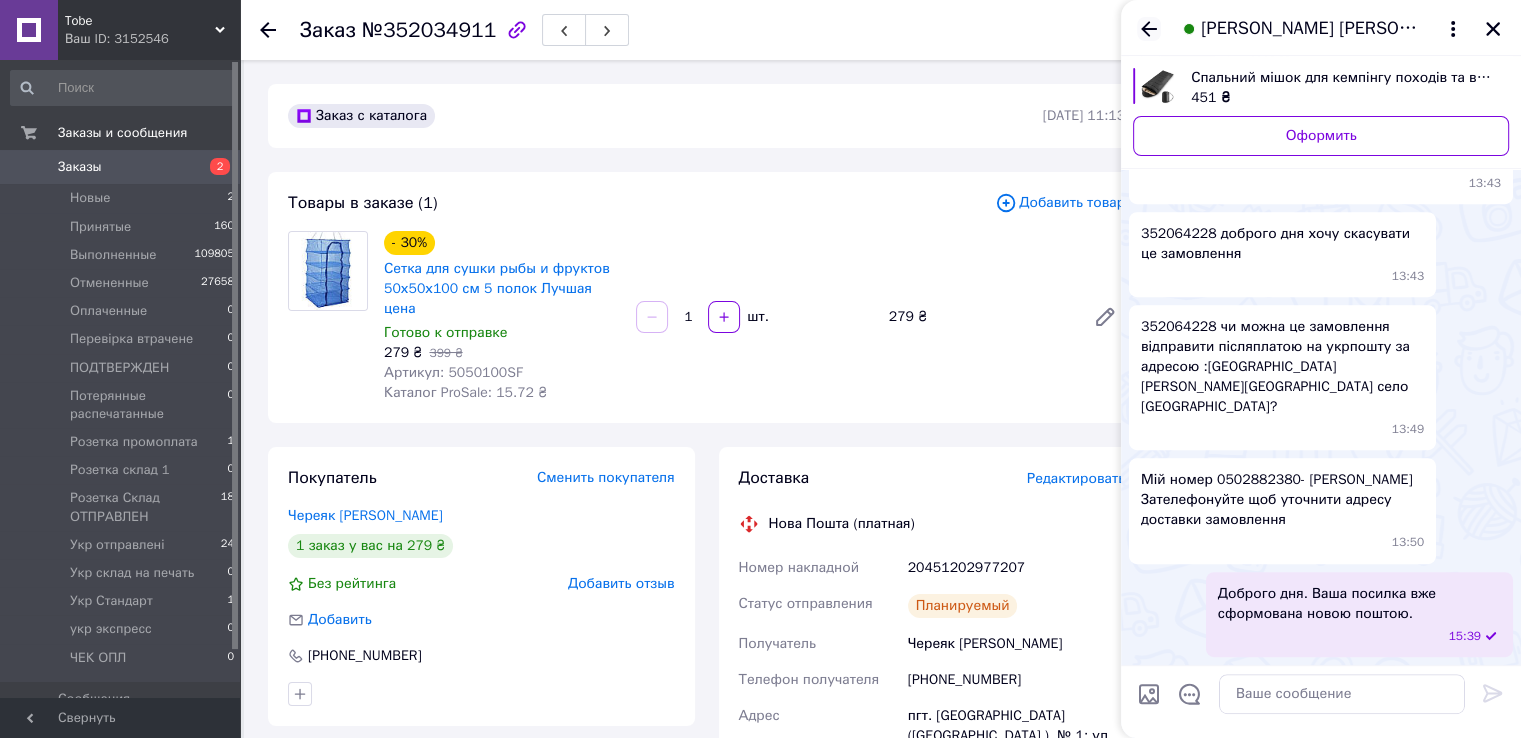 click 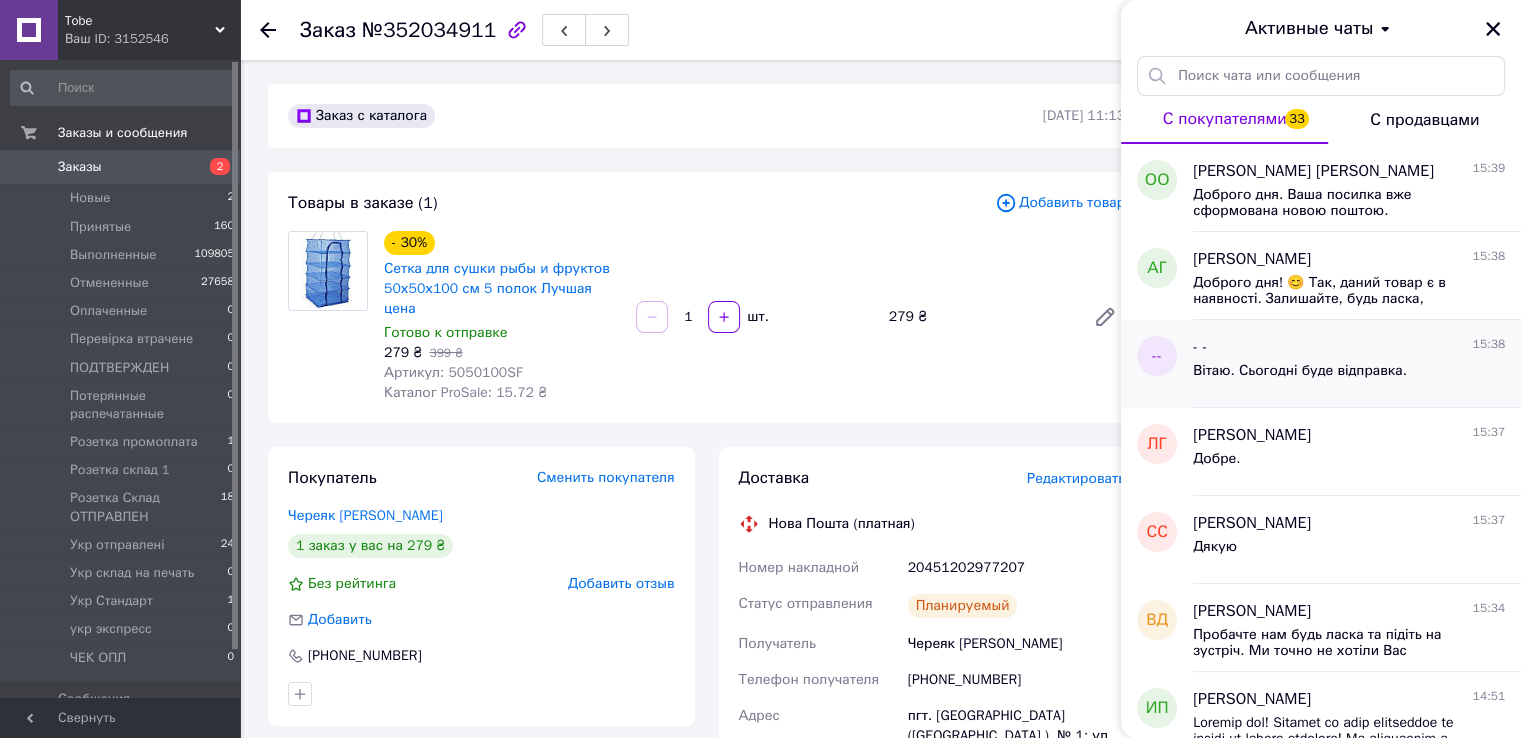 scroll, scrollTop: 400, scrollLeft: 0, axis: vertical 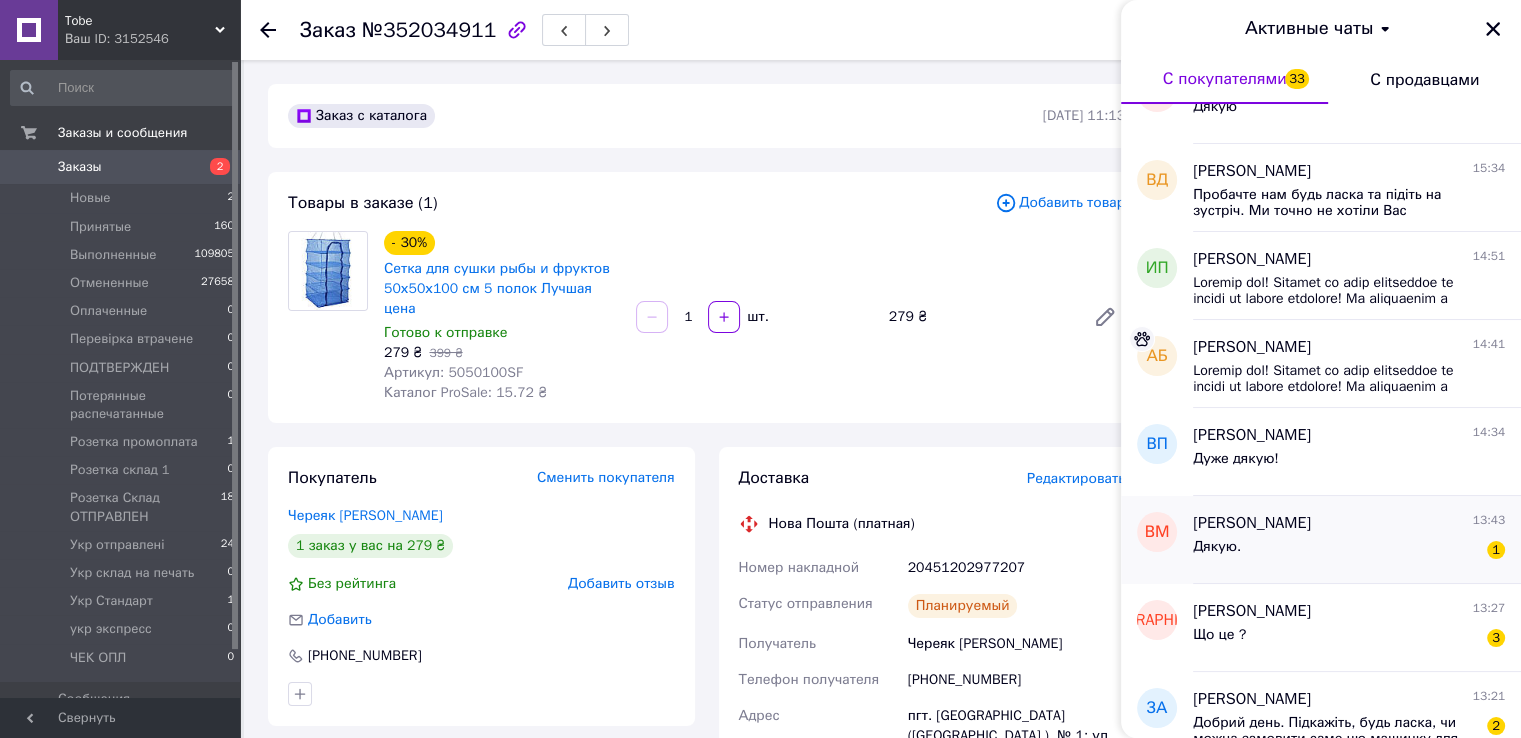 click on "Дякую. 1" at bounding box center (1349, 551) 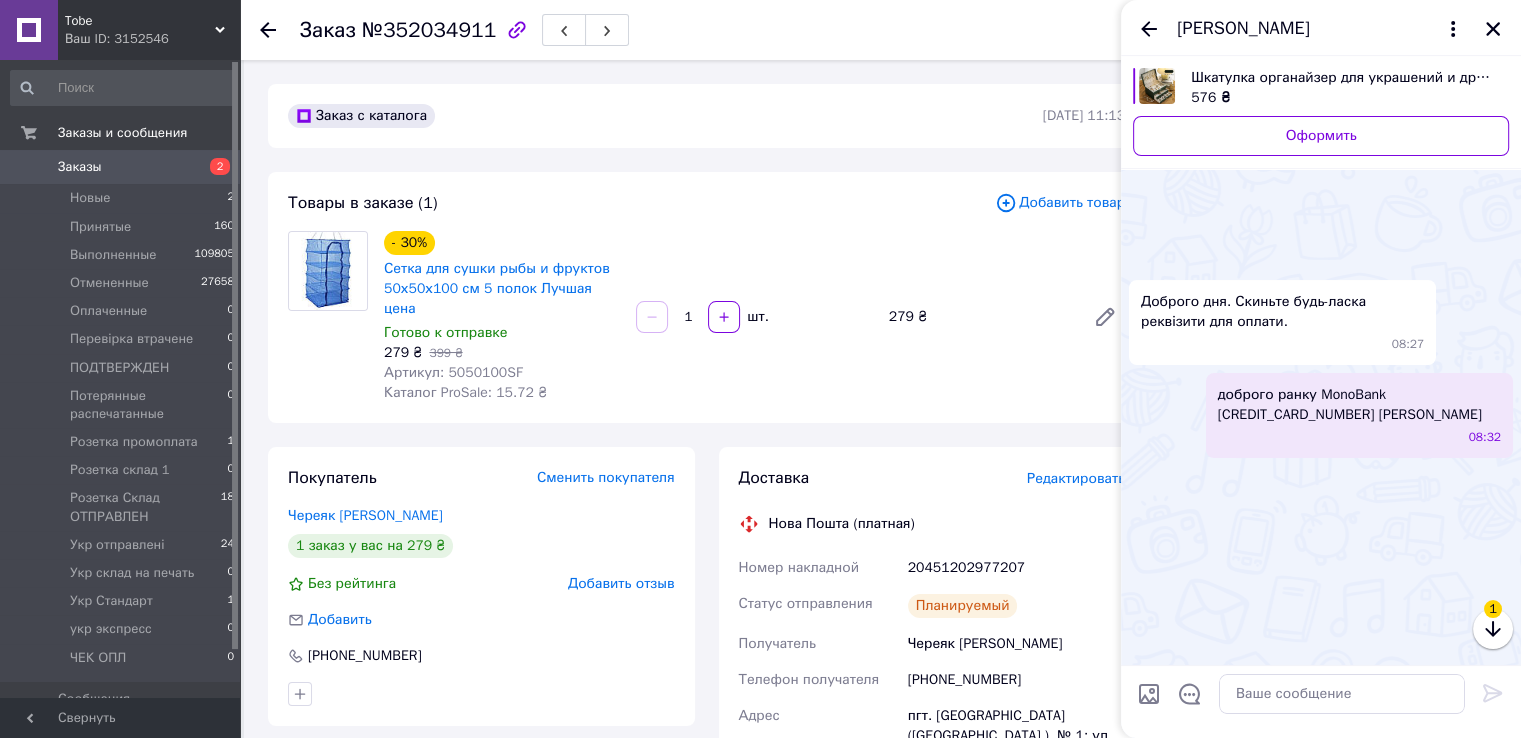 scroll, scrollTop: 1832, scrollLeft: 0, axis: vertical 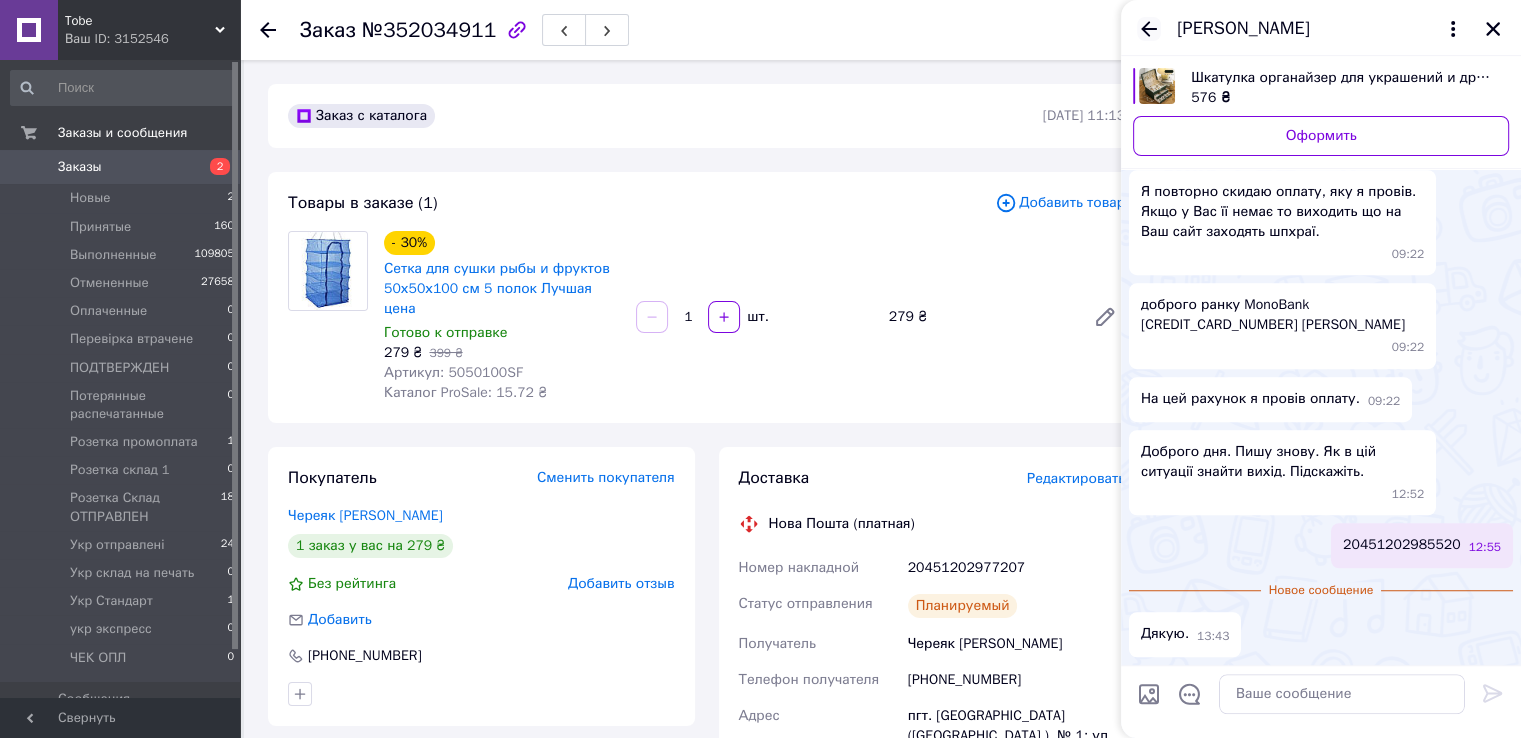 click 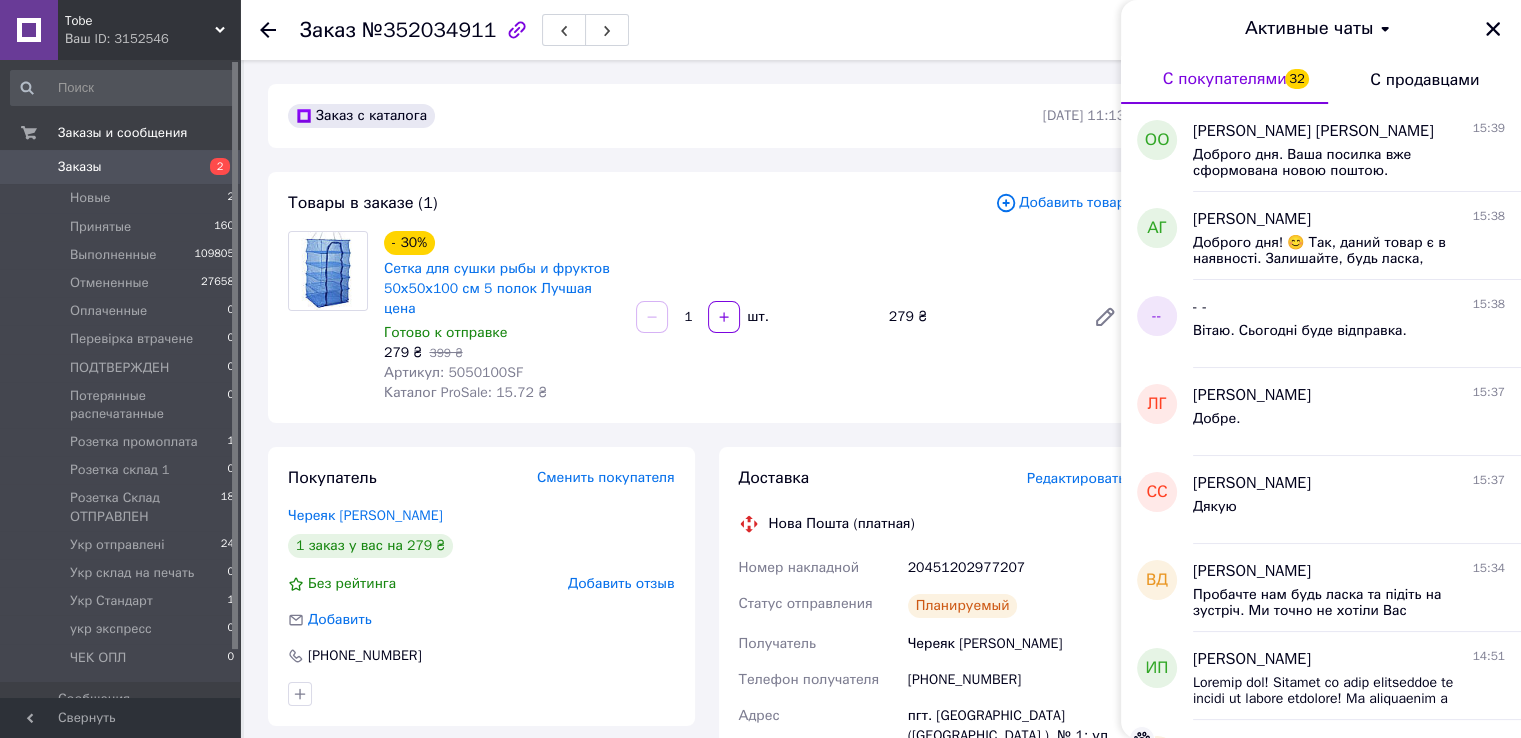 scroll, scrollTop: 500, scrollLeft: 0, axis: vertical 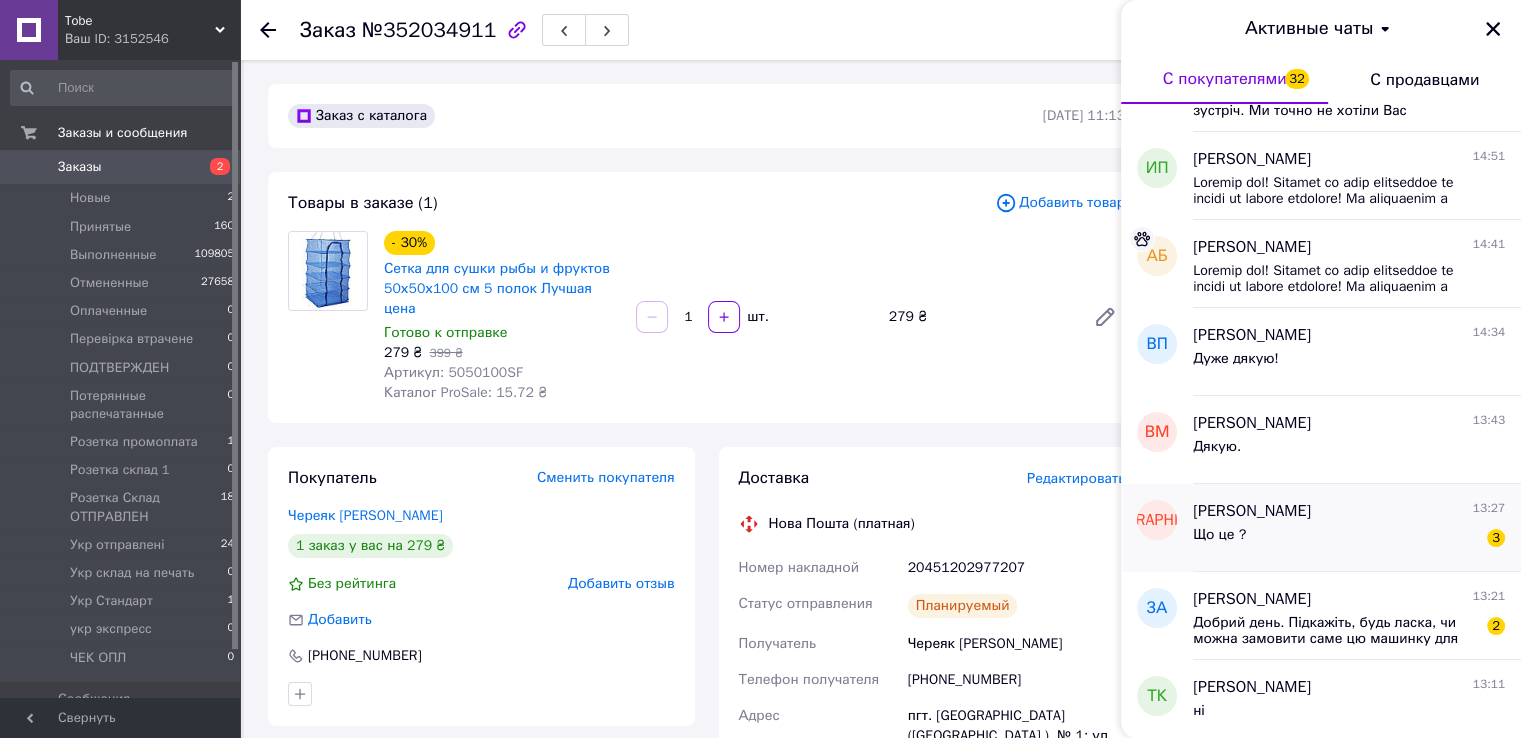 click on "Що це ? 3" at bounding box center [1349, 539] 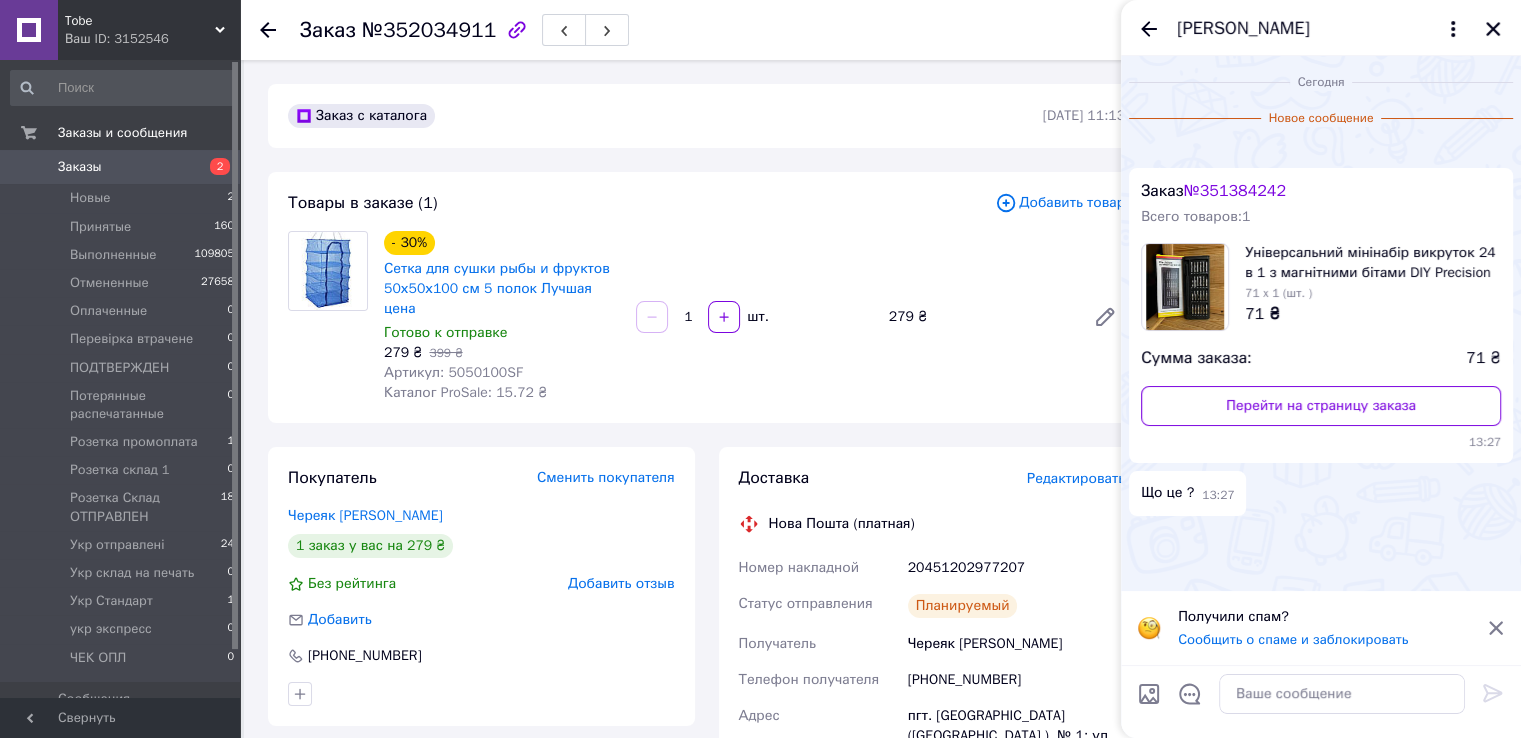 scroll, scrollTop: 0, scrollLeft: 0, axis: both 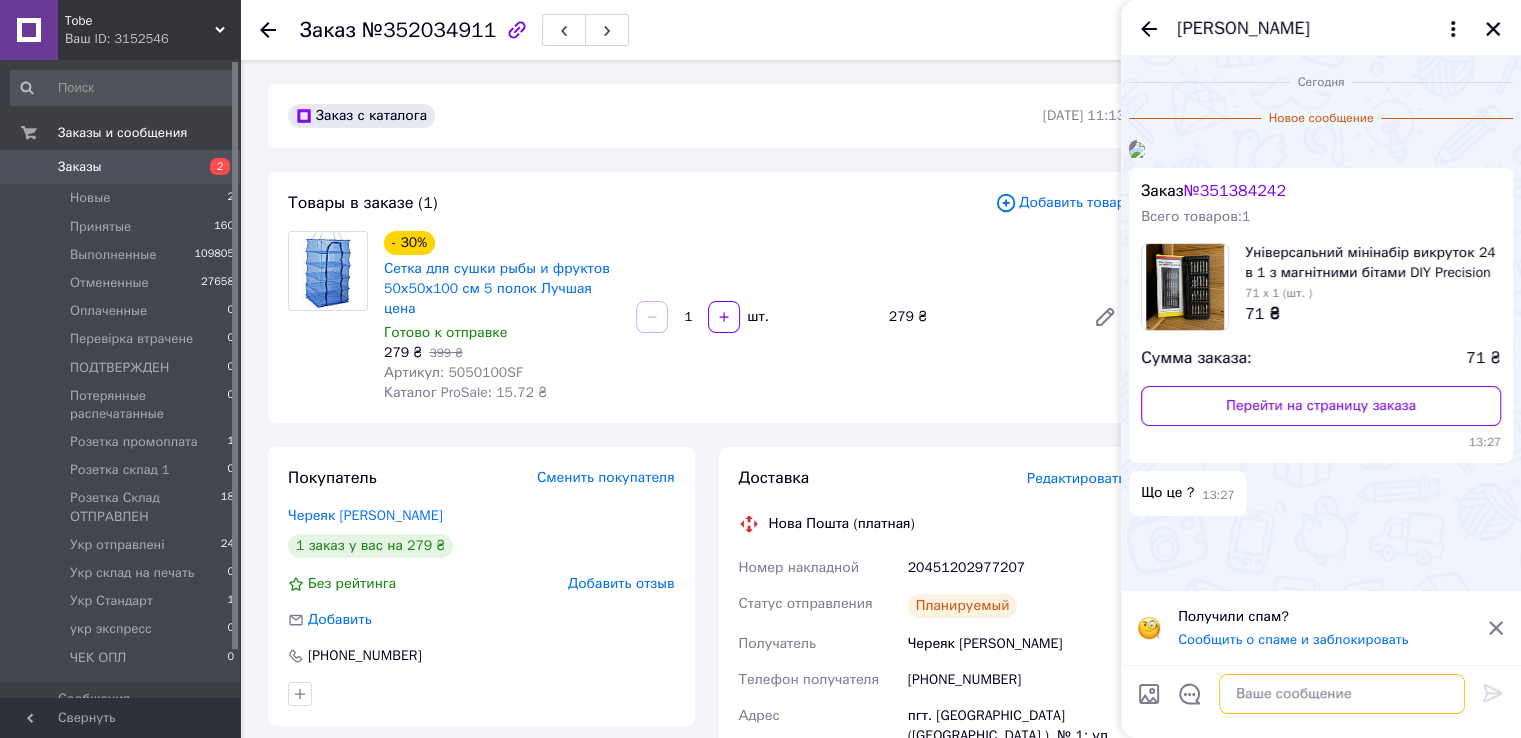 click at bounding box center [1342, 694] 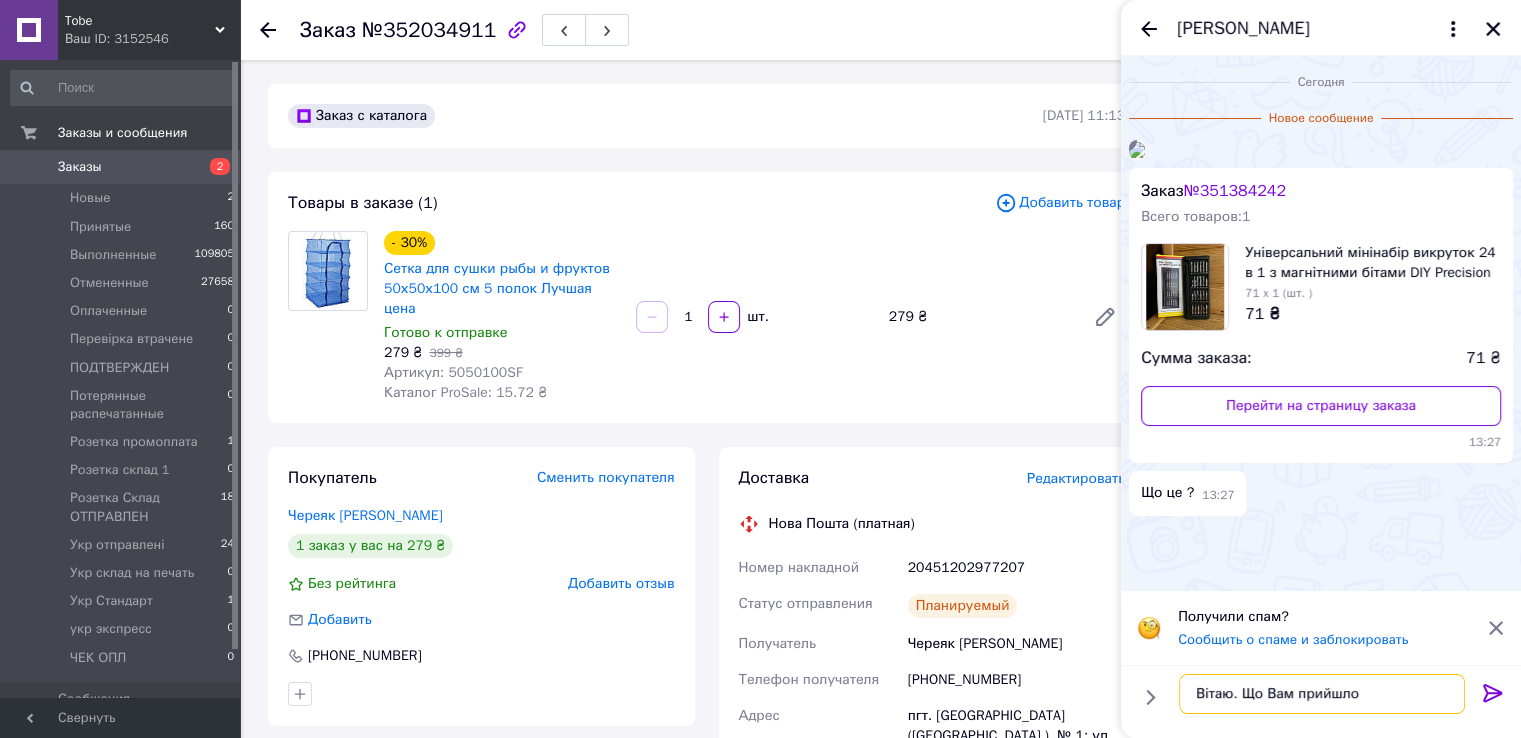 type on "Вітаю. Що Вам прийшло?" 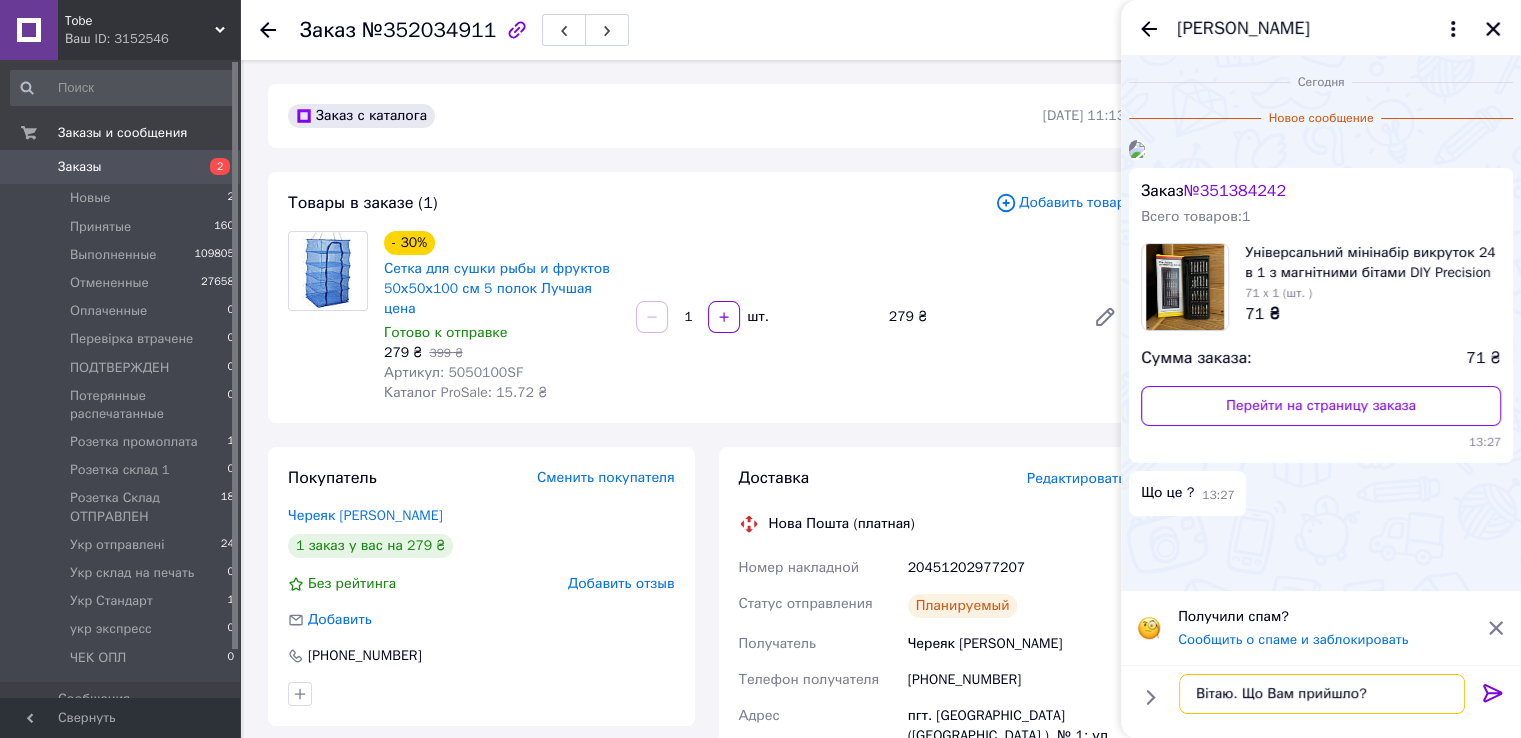 type 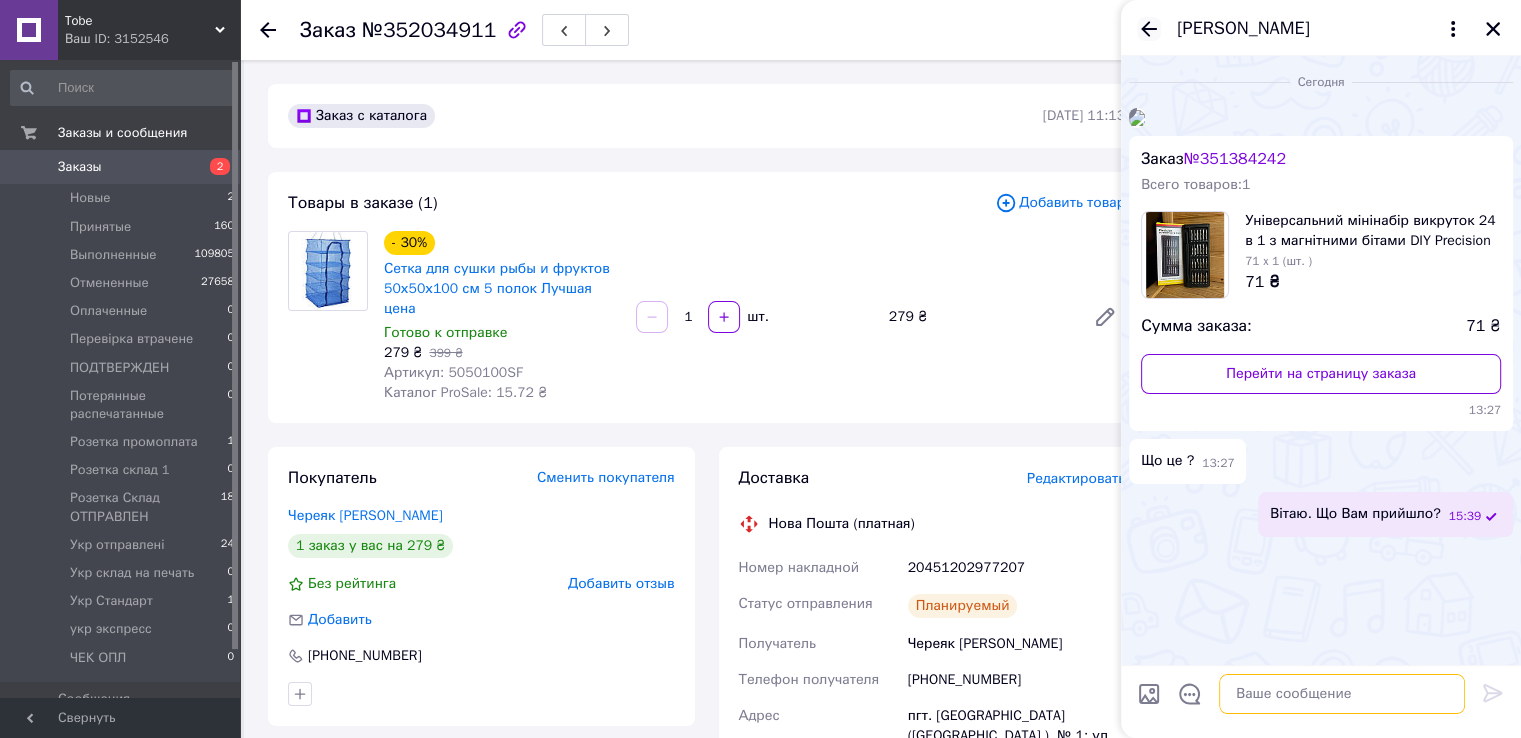scroll, scrollTop: 160, scrollLeft: 0, axis: vertical 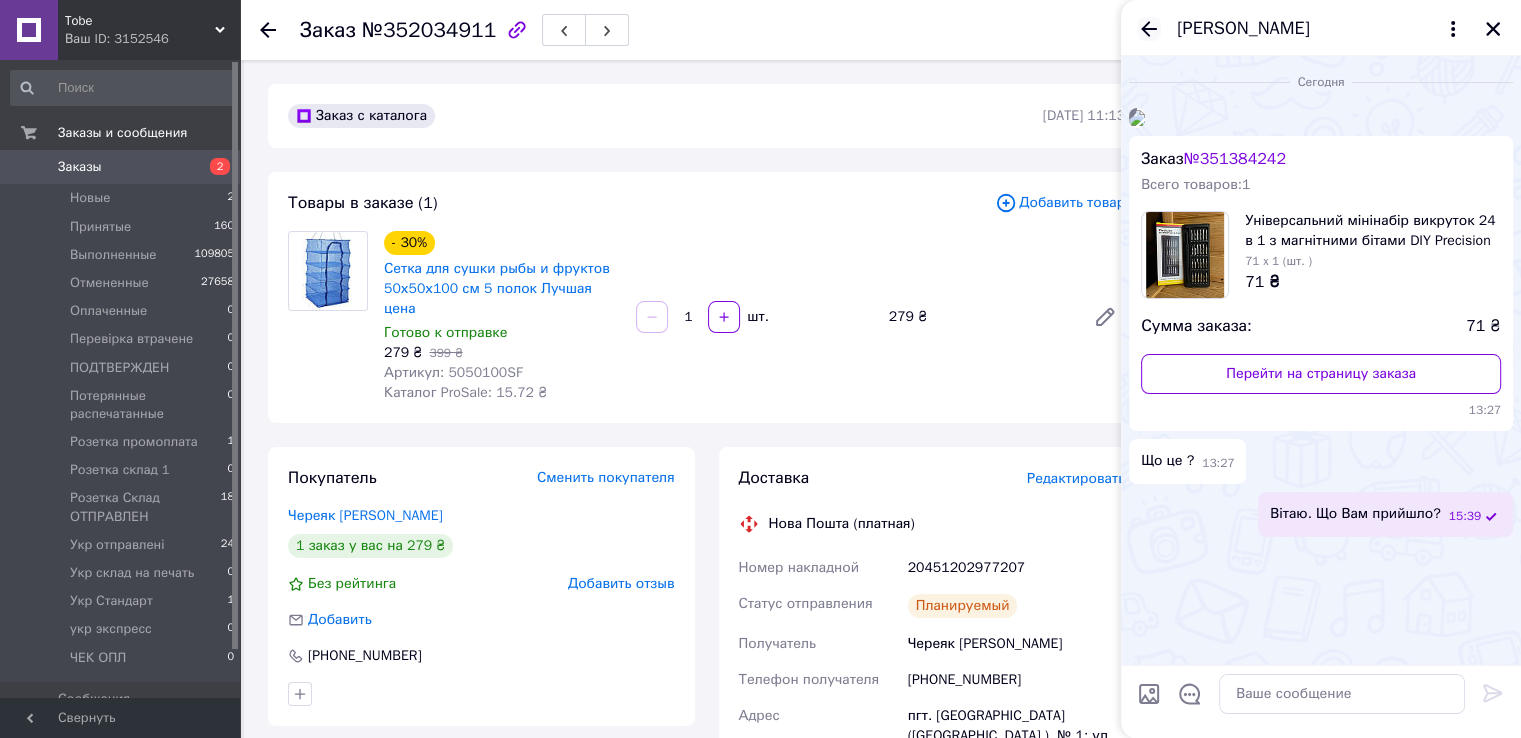 click 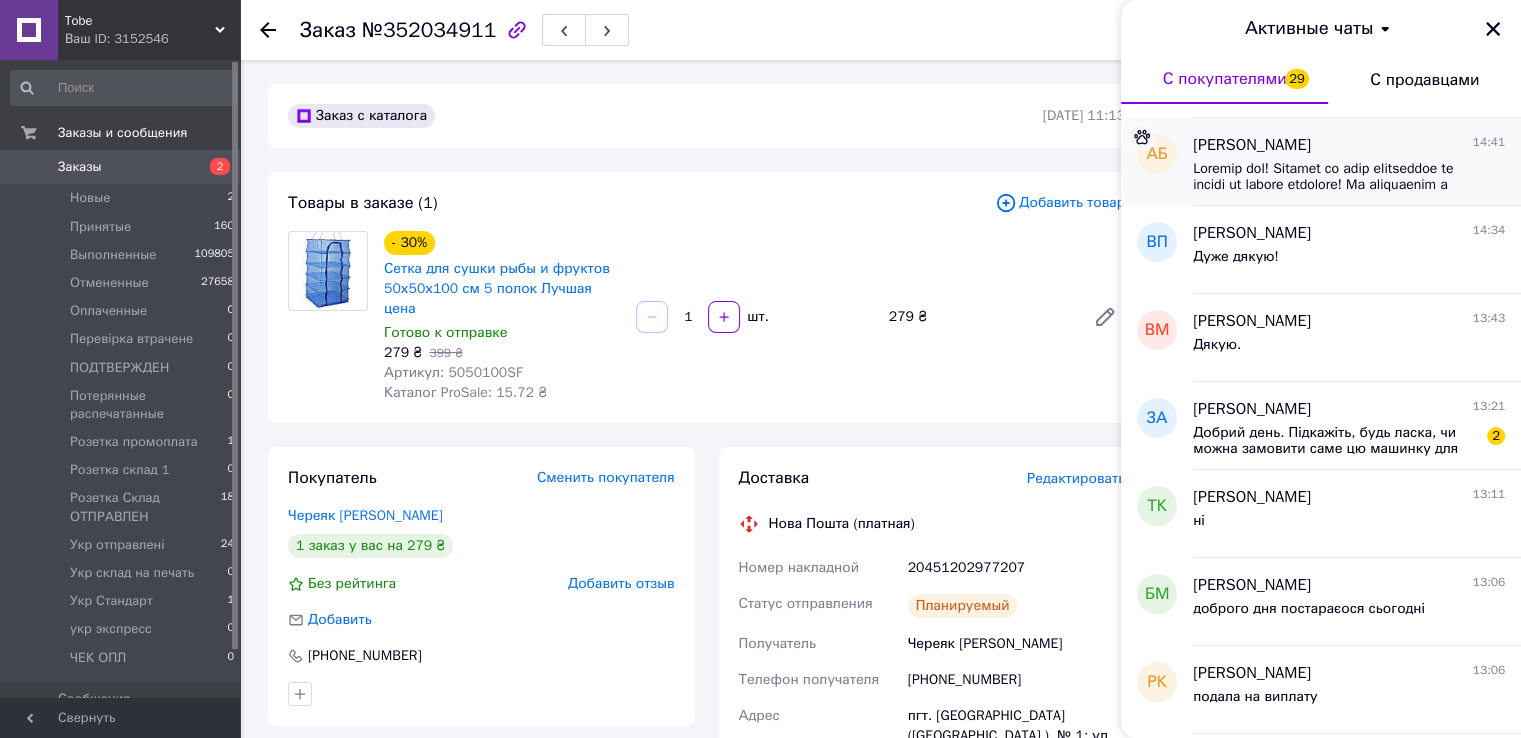 scroll, scrollTop: 700, scrollLeft: 0, axis: vertical 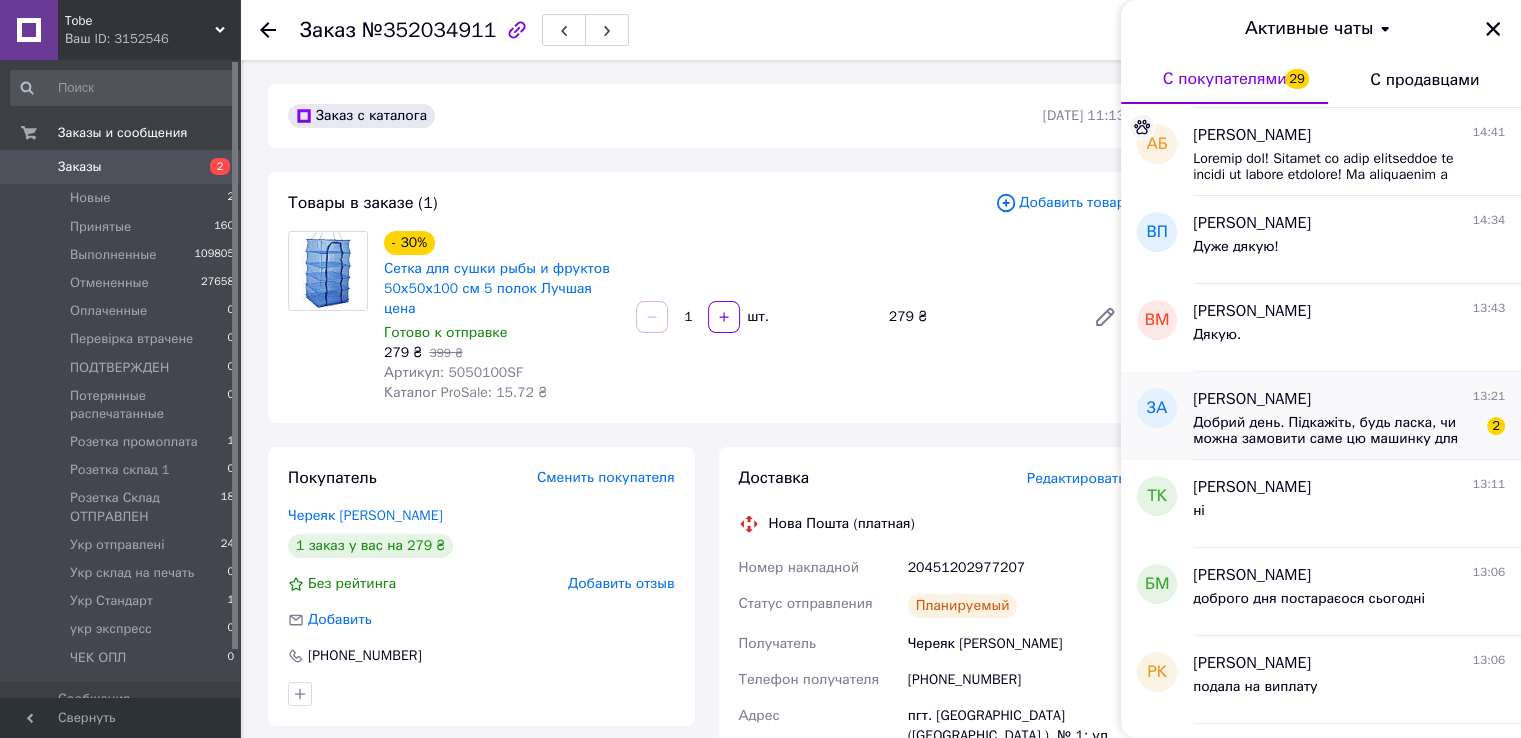 click on "Добрий день. Підкажіть, будь ласка, чи можна замовити саме цю машинку для нарізання картоплі спіраллю? - робила у вас вчора замовлення на неї, то отримала овочерізку для картоплі фрі, яка мені не потрібна, відповідно, довелось відмовитись від посилки" at bounding box center (1335, 431) 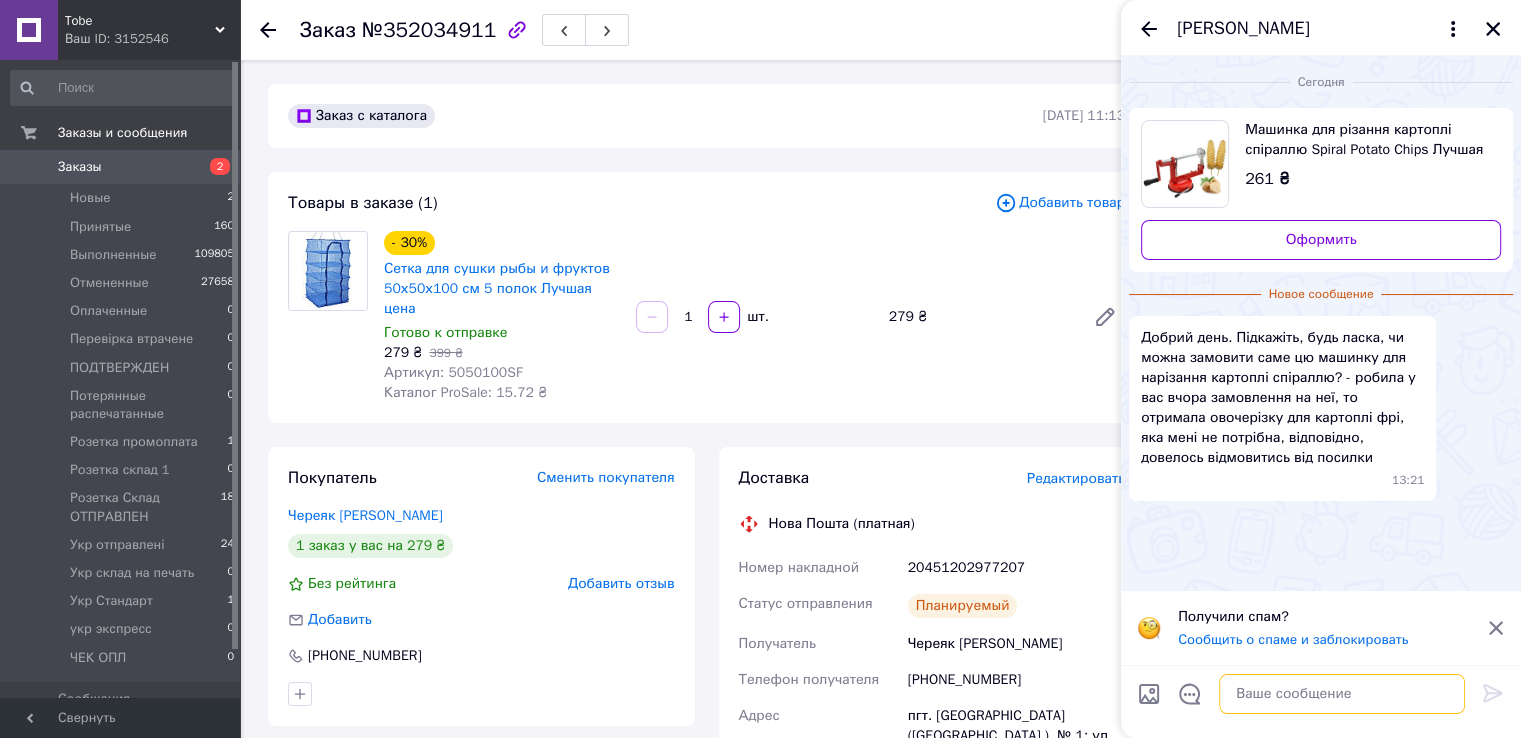 click at bounding box center (1342, 694) 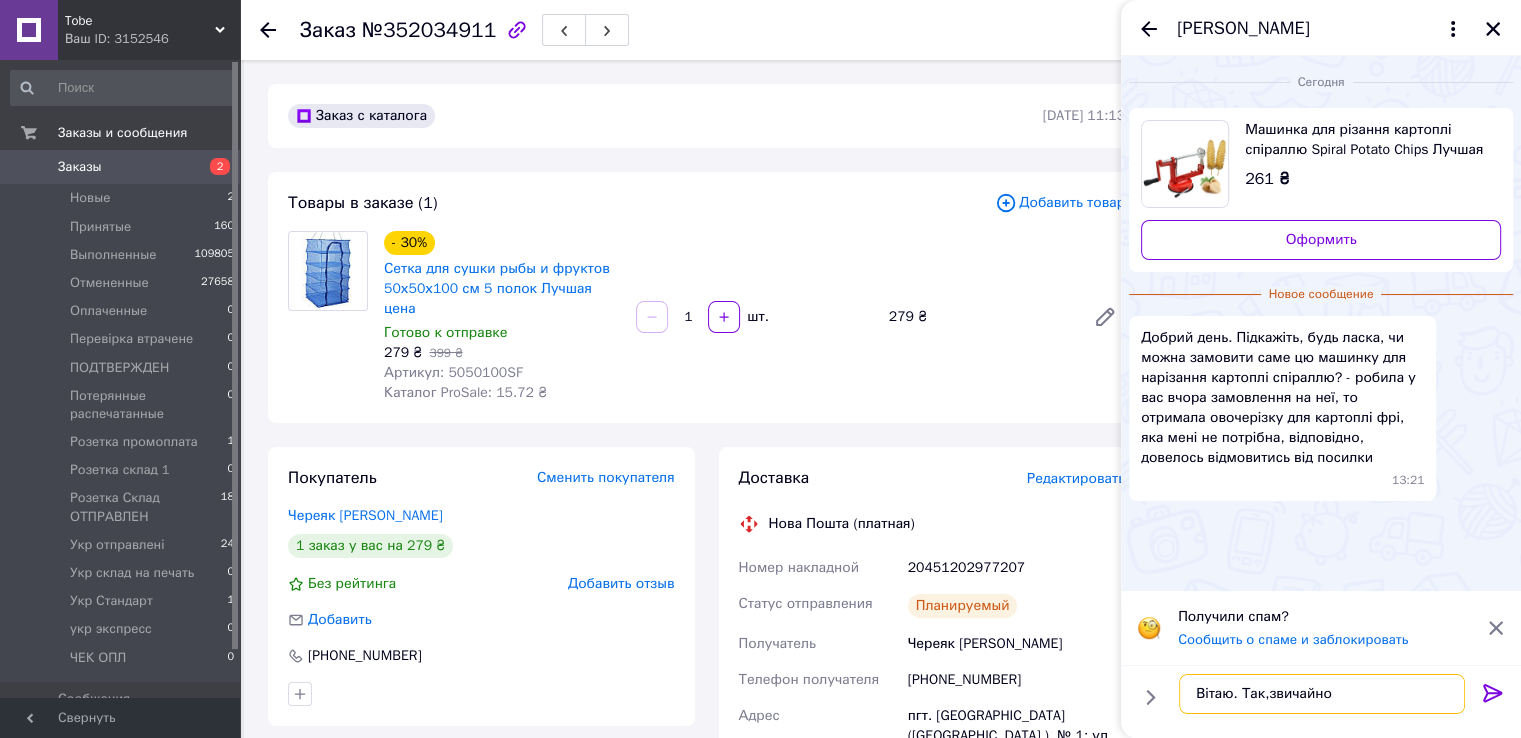 type on "Вітаю. Так,звичайно." 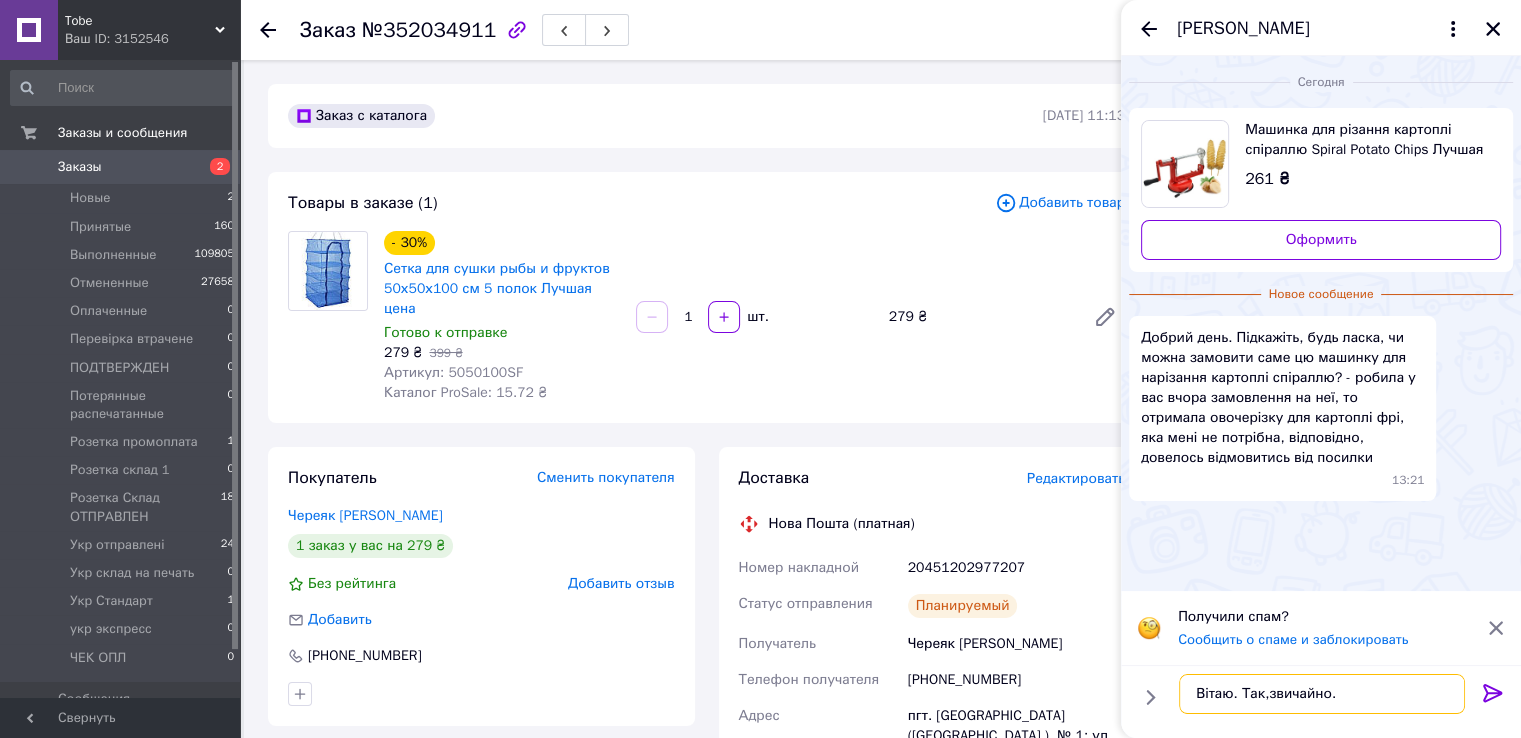 type 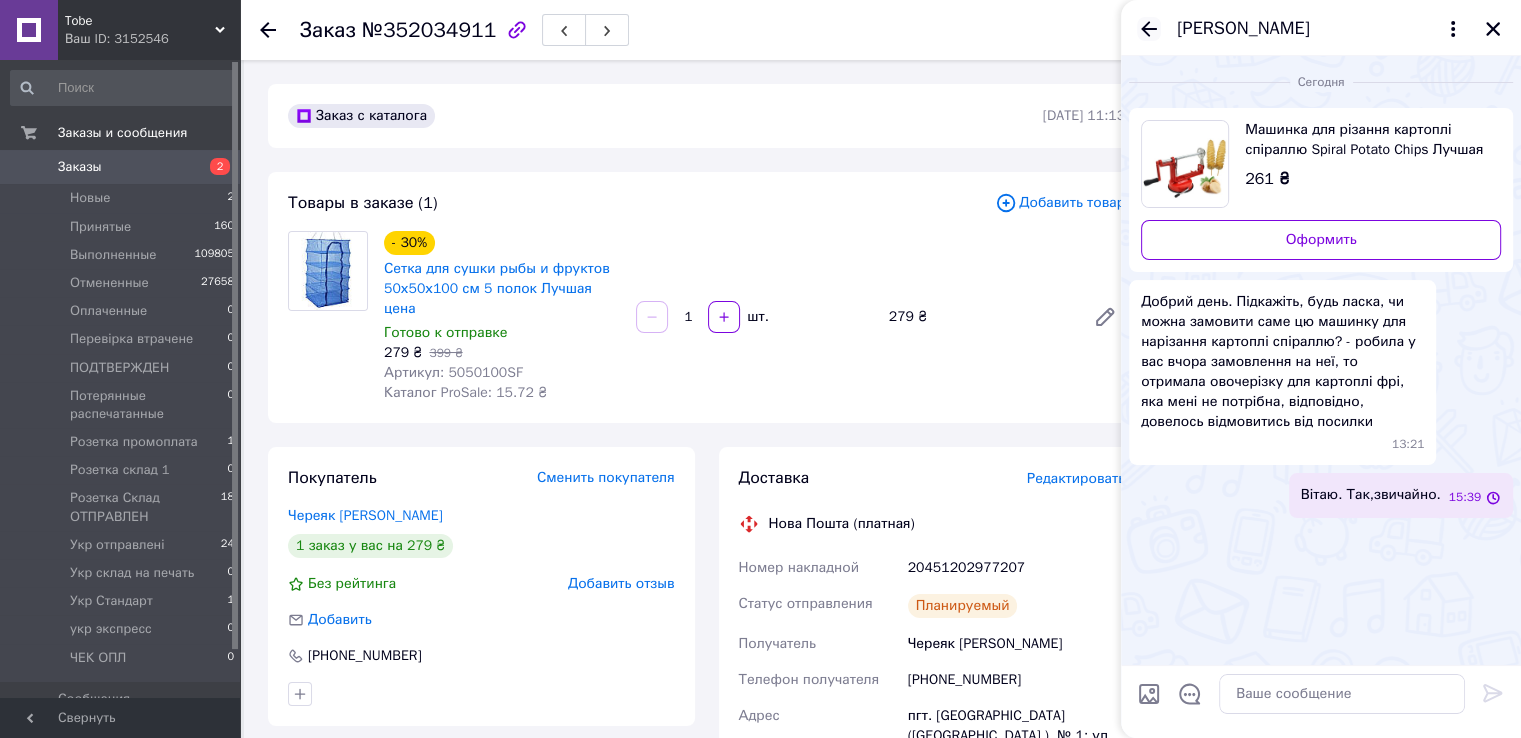 click 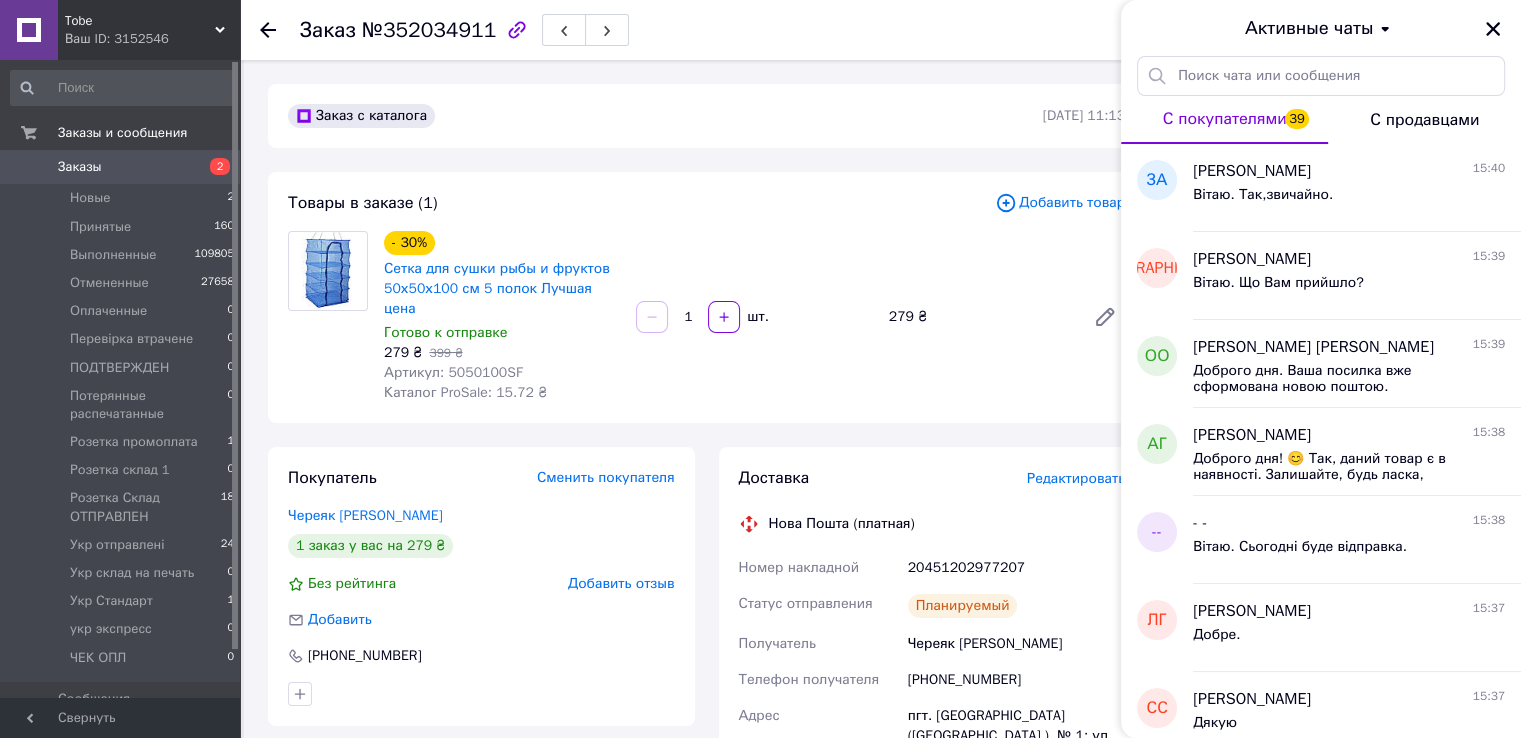 click 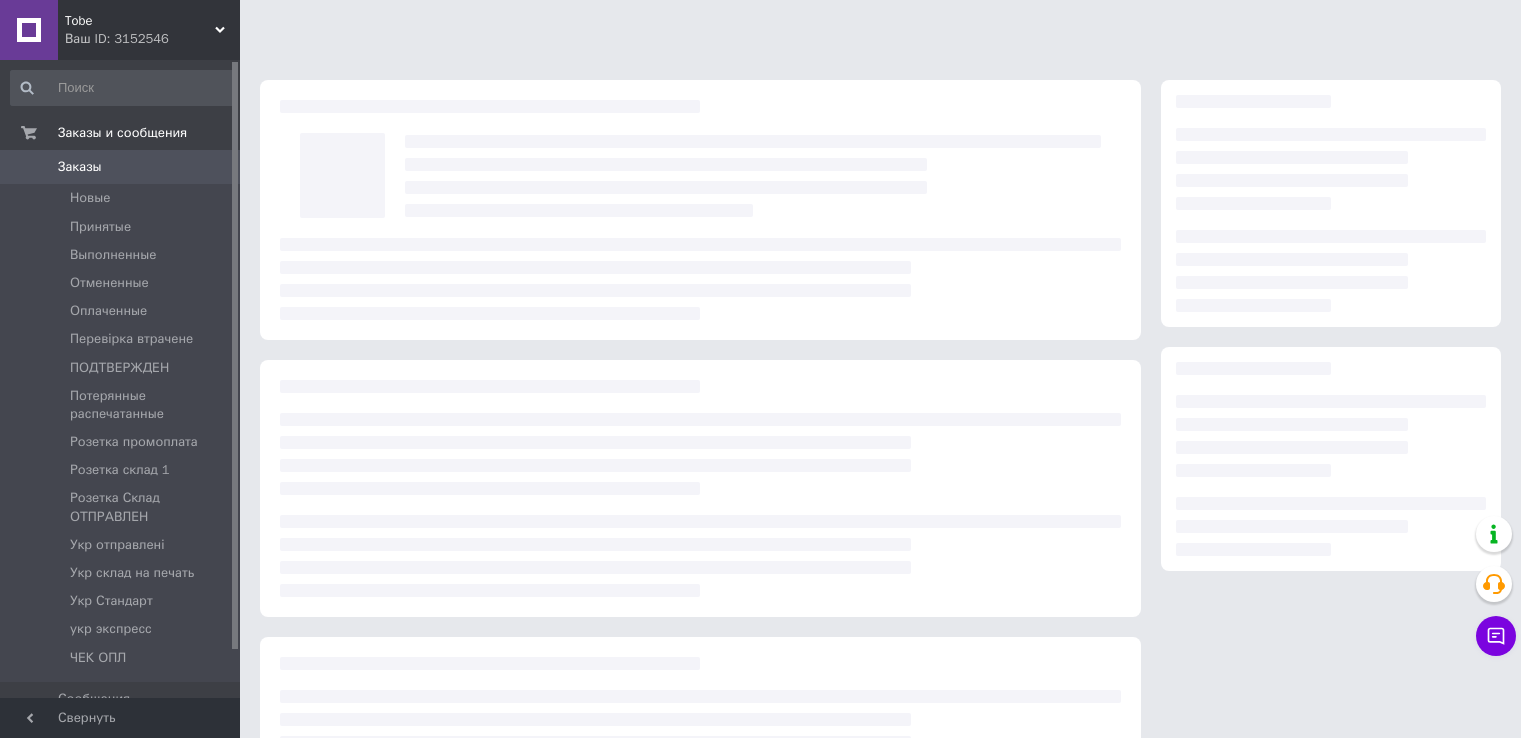 scroll, scrollTop: 0, scrollLeft: 0, axis: both 